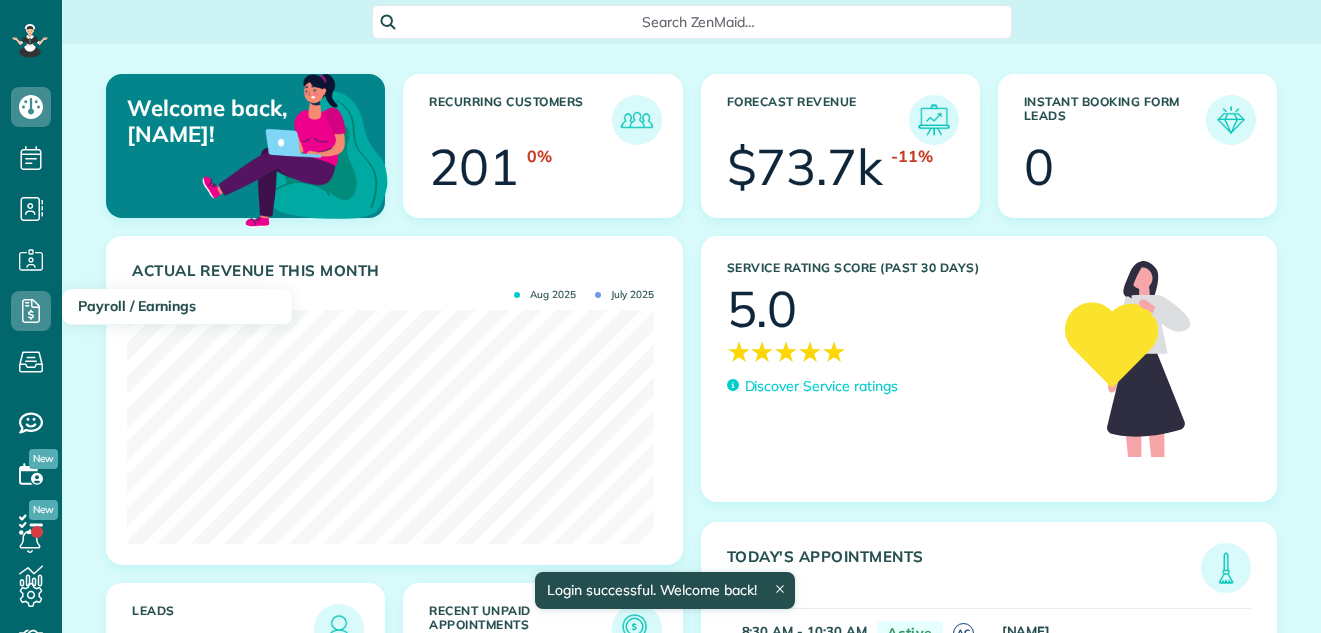 scroll, scrollTop: 0, scrollLeft: 0, axis: both 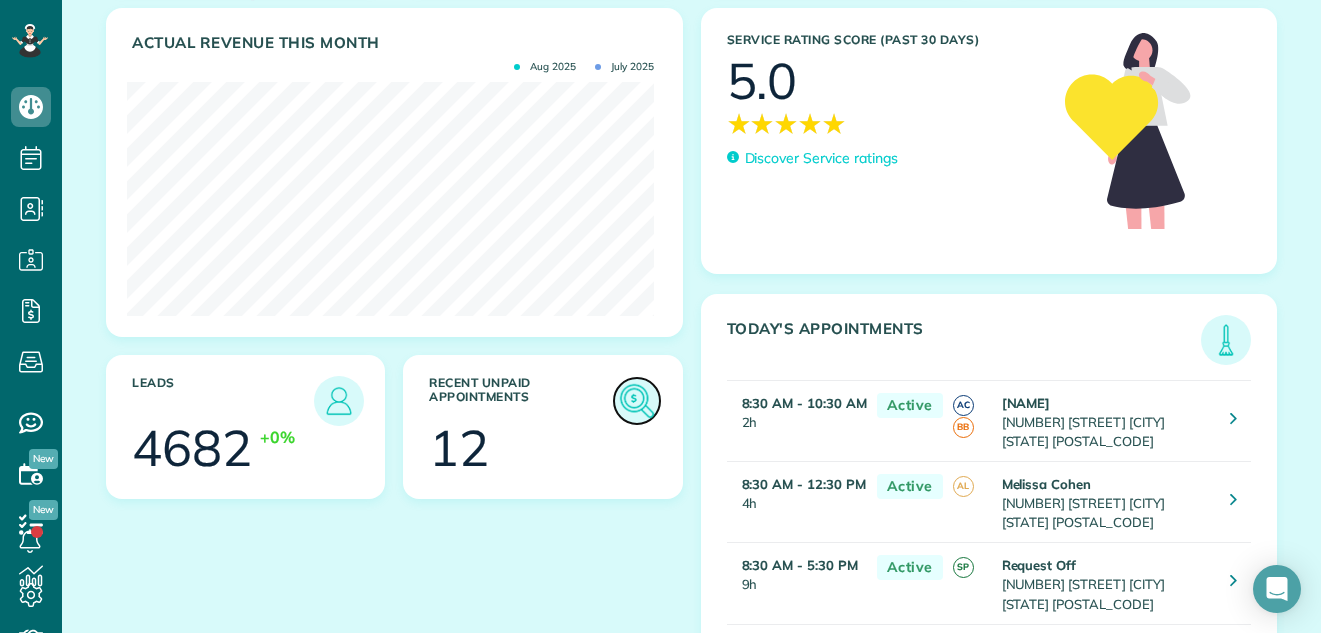 click at bounding box center (637, 401) 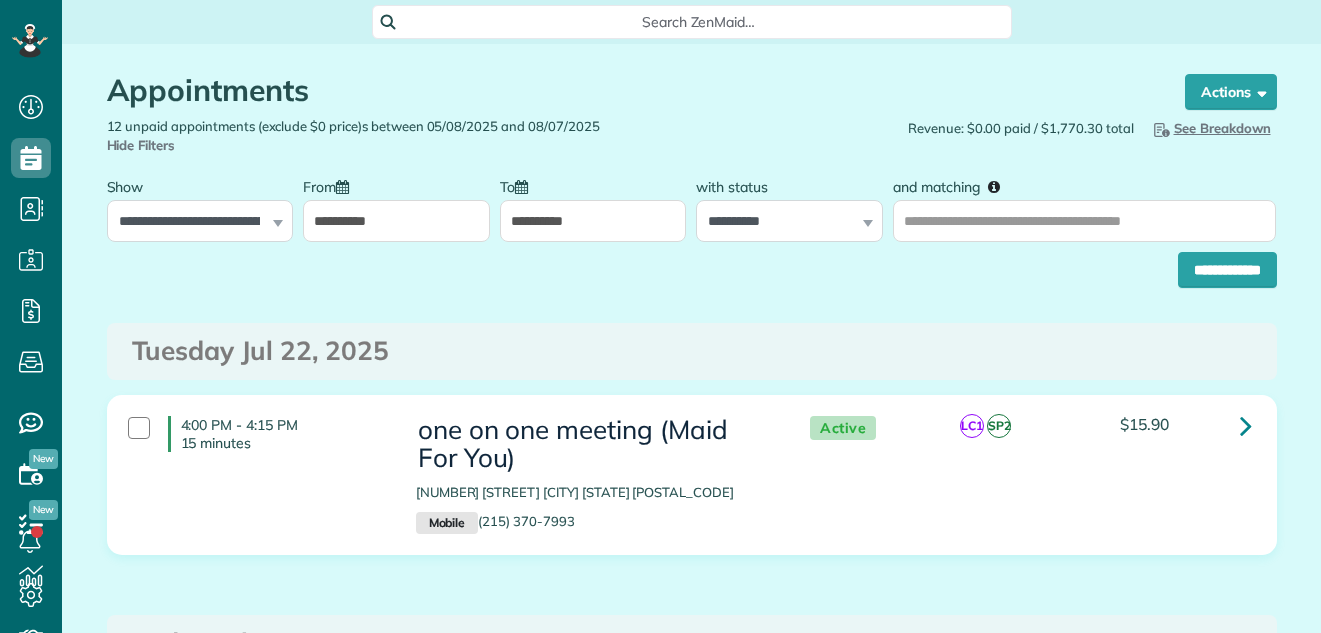 scroll, scrollTop: 0, scrollLeft: 0, axis: both 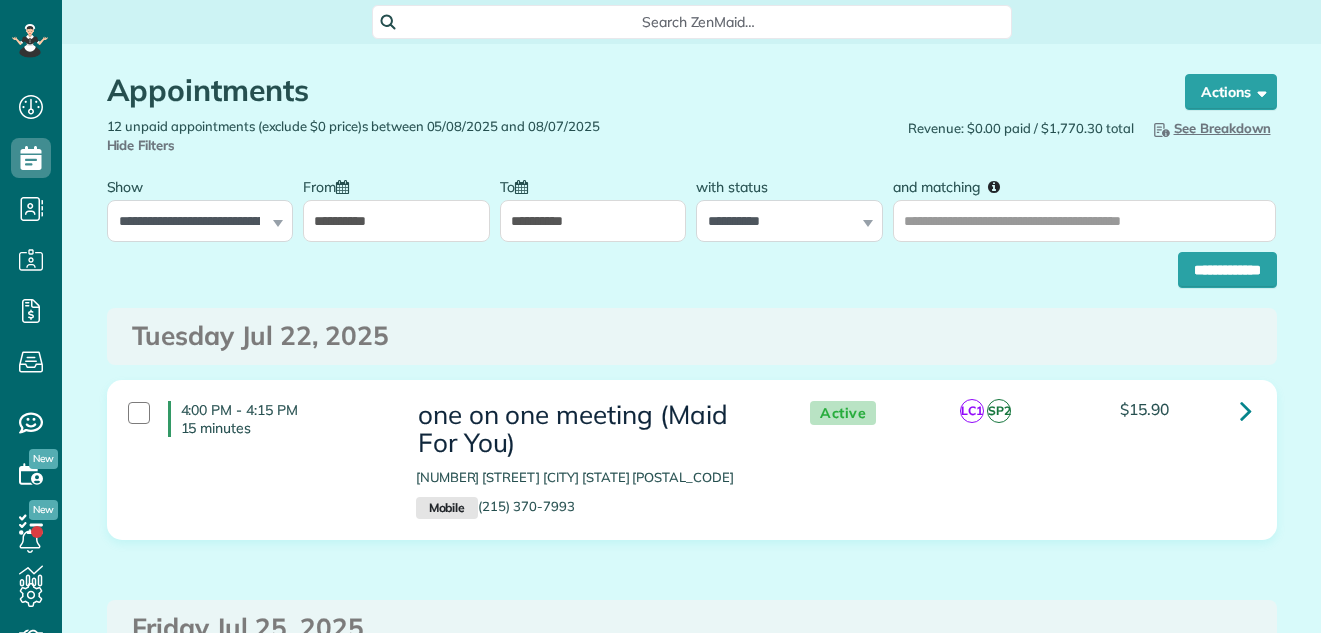 click on "**********" at bounding box center (593, 221) 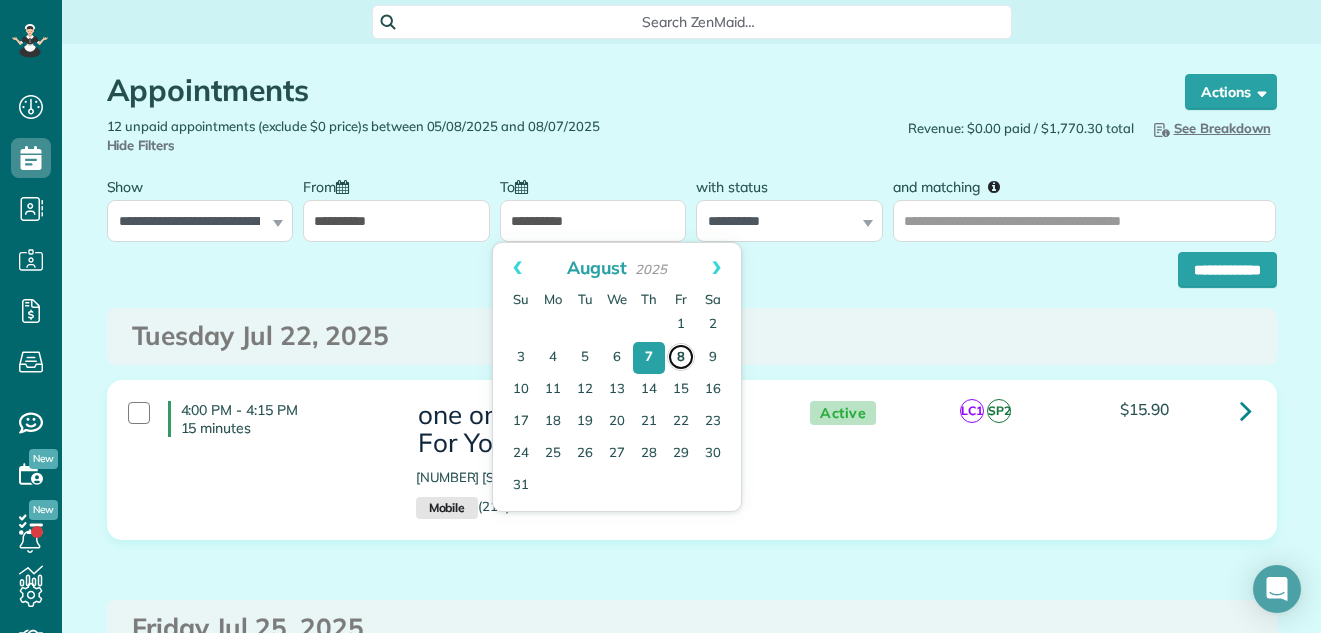 click on "8" at bounding box center (681, 357) 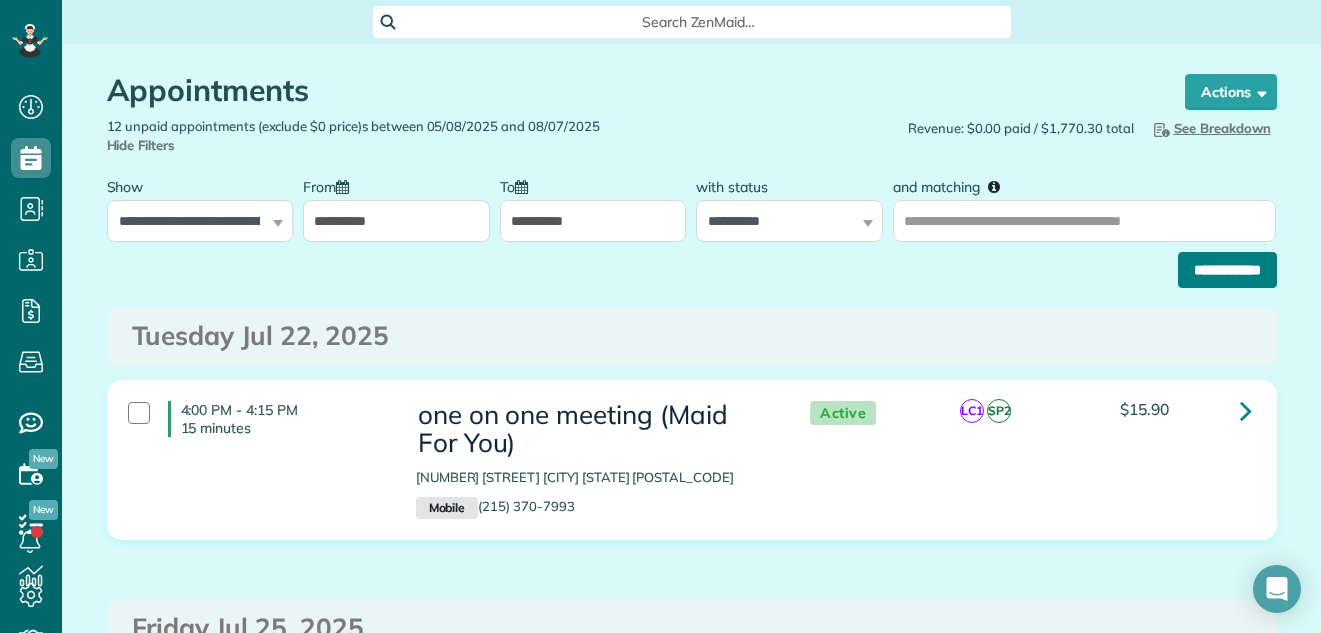 click on "**********" at bounding box center [1227, 270] 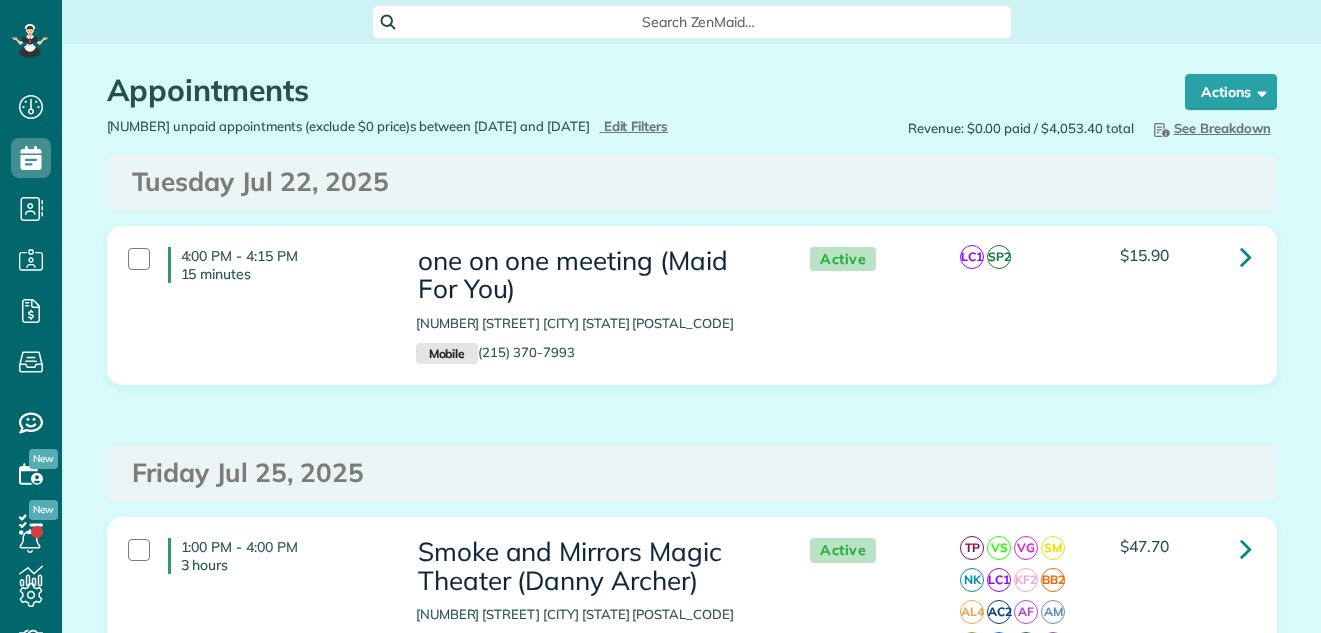 scroll, scrollTop: 0, scrollLeft: 0, axis: both 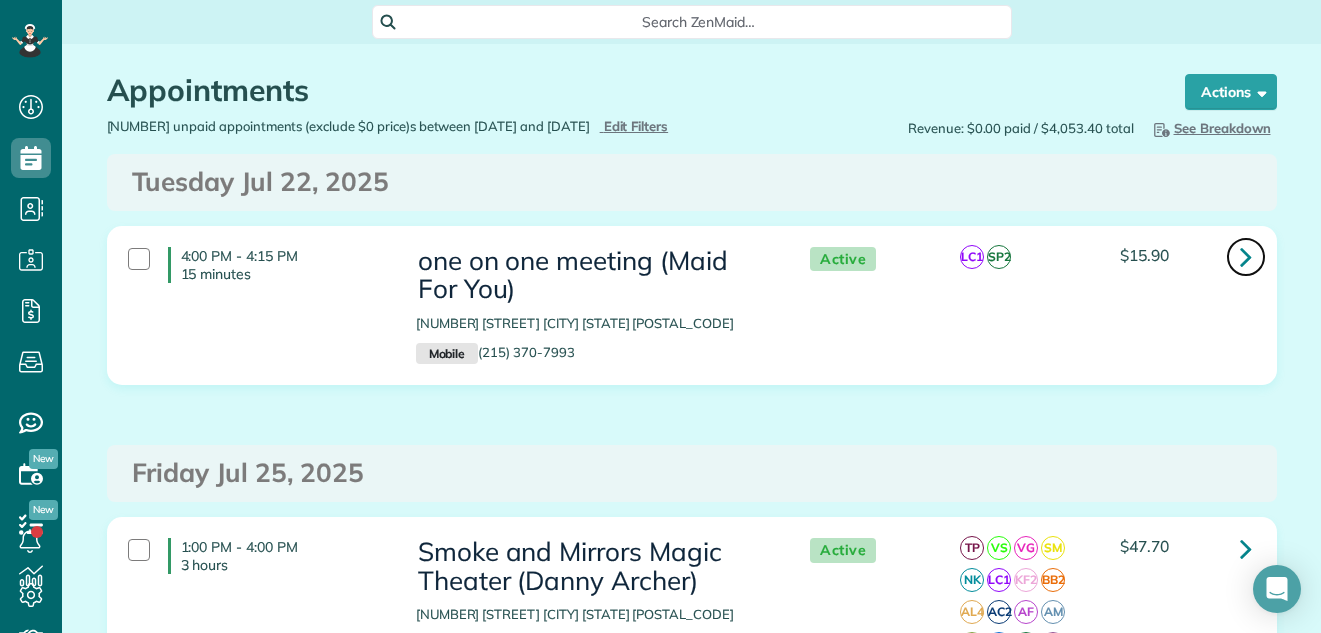 click at bounding box center [1246, 256] 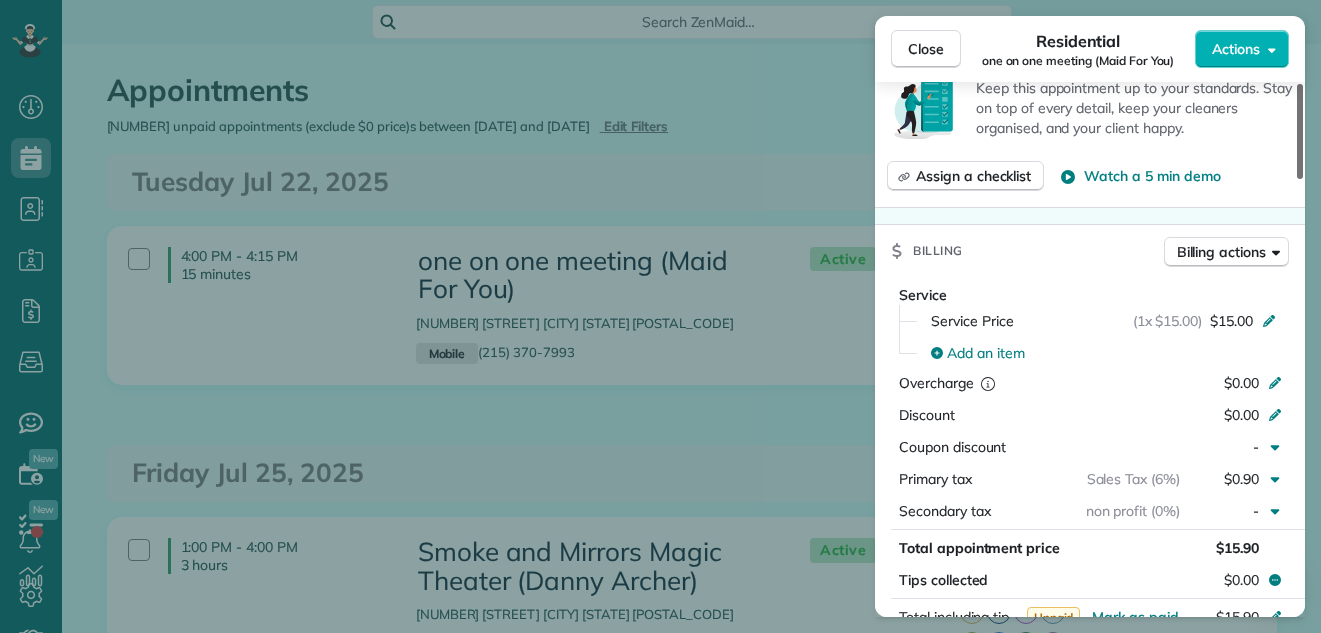 scroll, scrollTop: 1052, scrollLeft: 0, axis: vertical 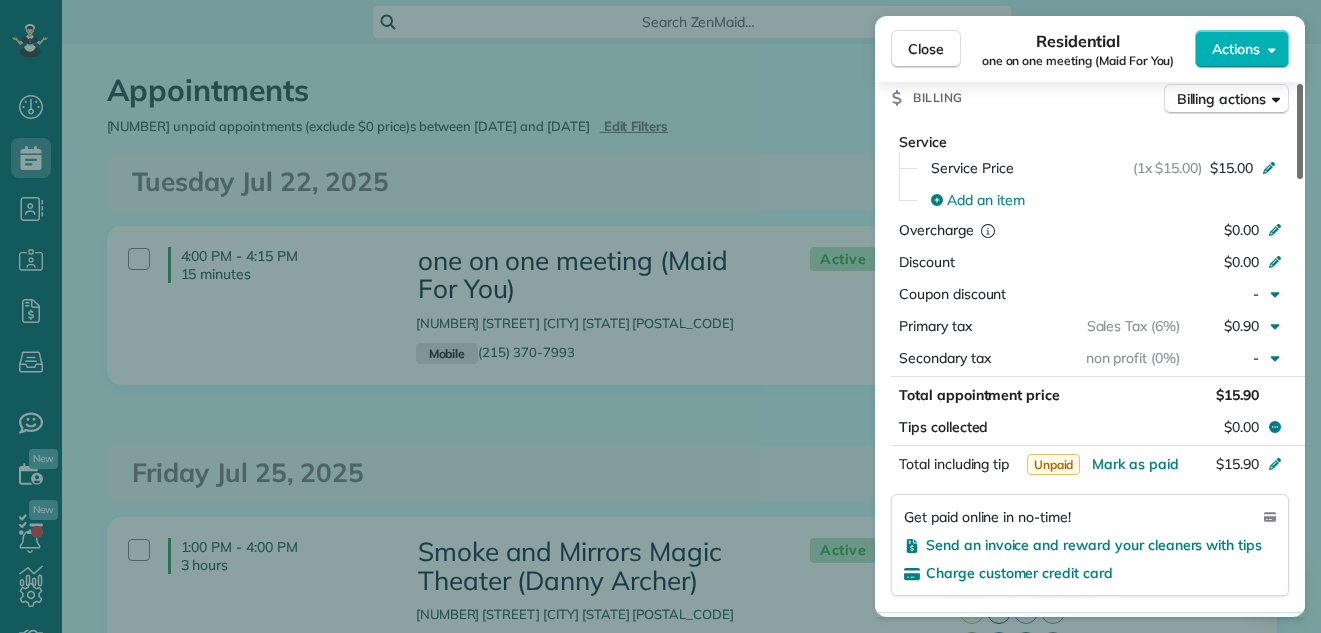 drag, startPoint x: 1299, startPoint y: 135, endPoint x: 1299, endPoint y: 321, distance: 186 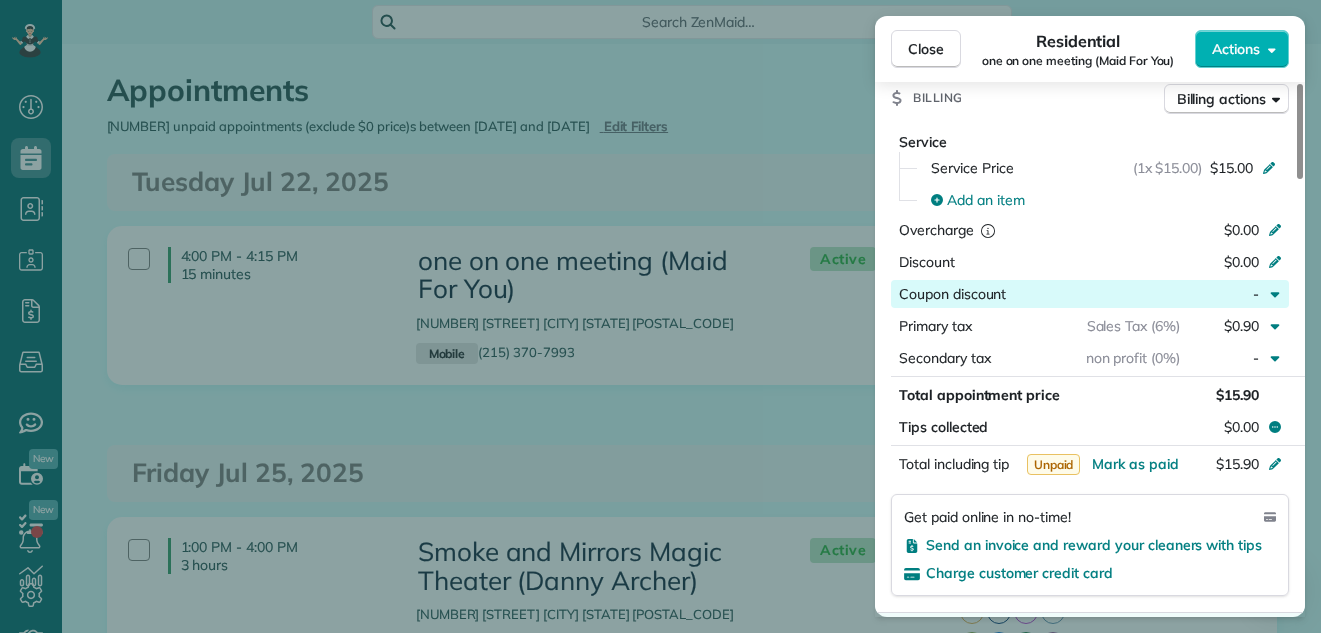 click at bounding box center [1093, 294] 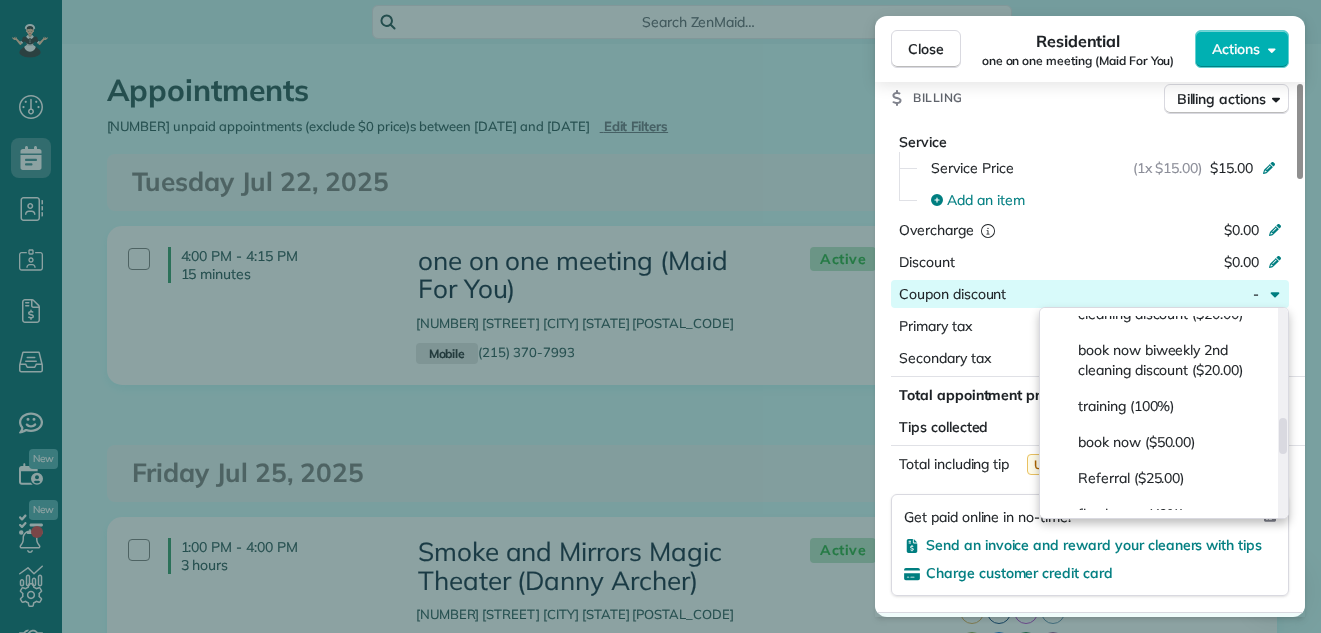 scroll, scrollTop: 648, scrollLeft: 0, axis: vertical 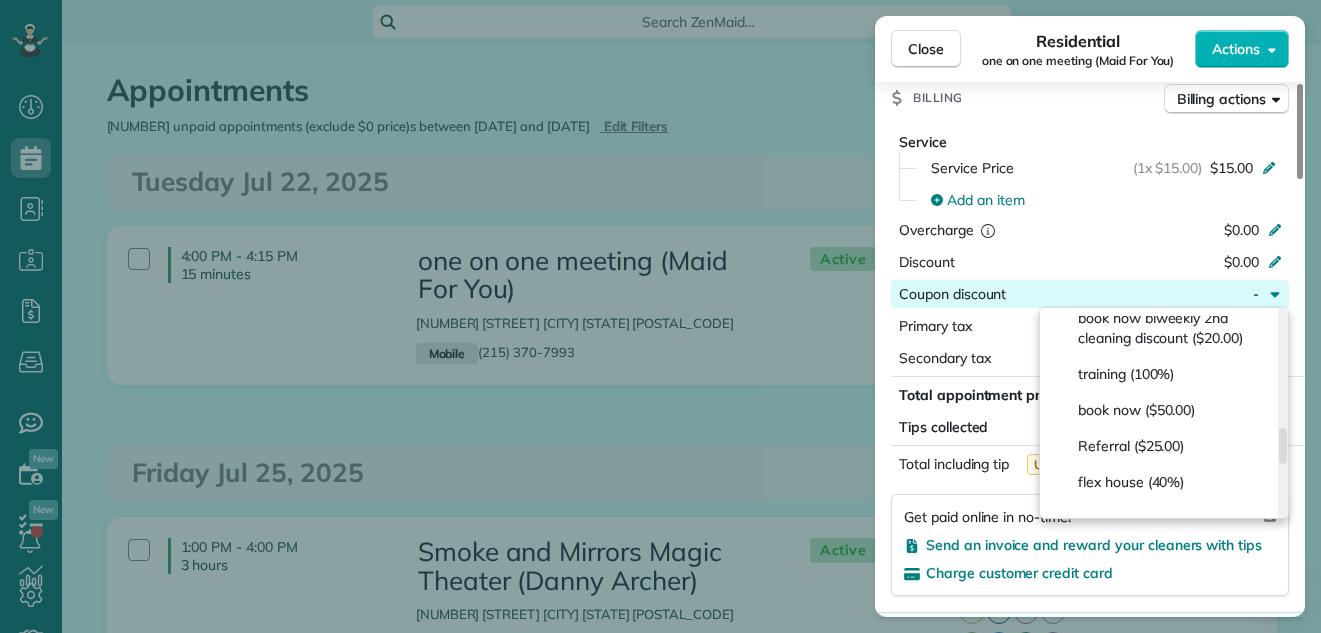 drag, startPoint x: 1282, startPoint y: 320, endPoint x: 1288, endPoint y: 438, distance: 118.15244 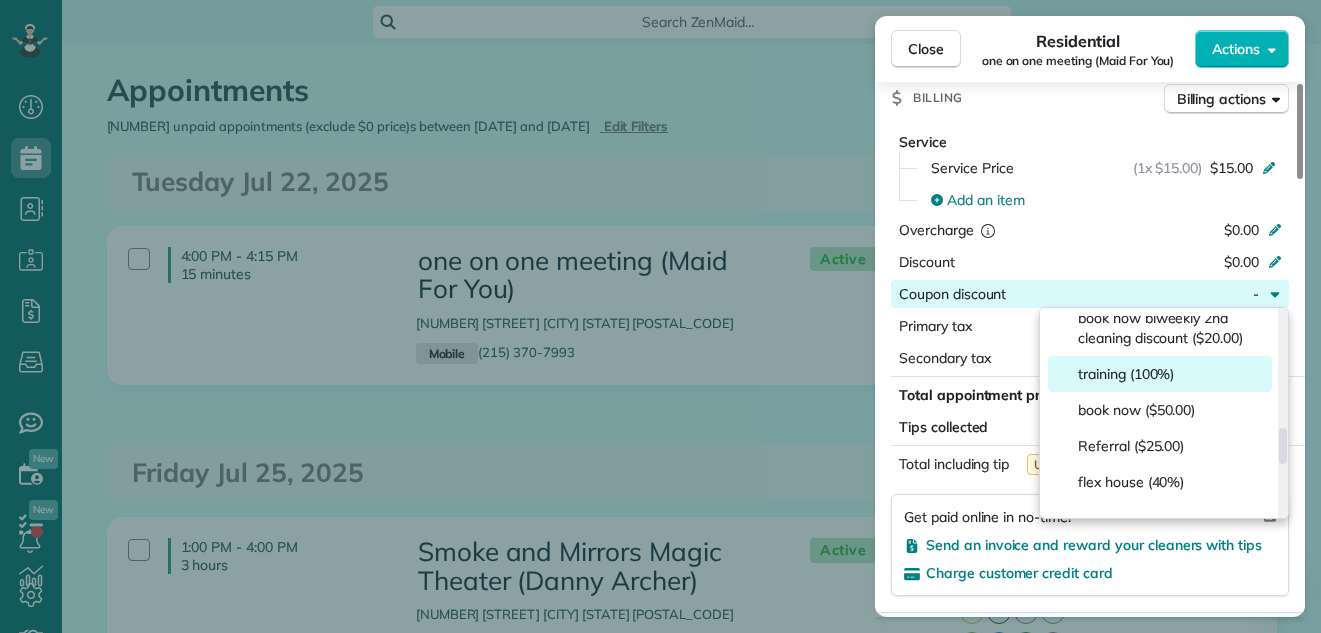 click on "training  (100%)" at bounding box center (1160, 374) 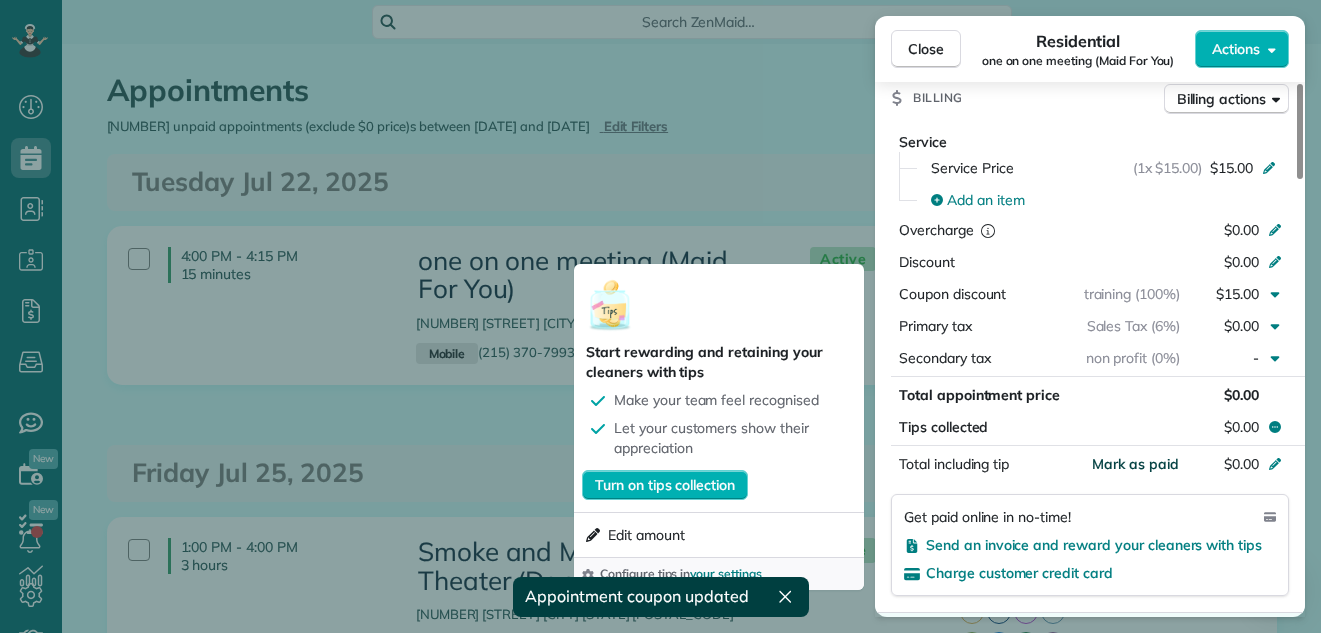 click on "Mark as paid" at bounding box center (1135, 464) 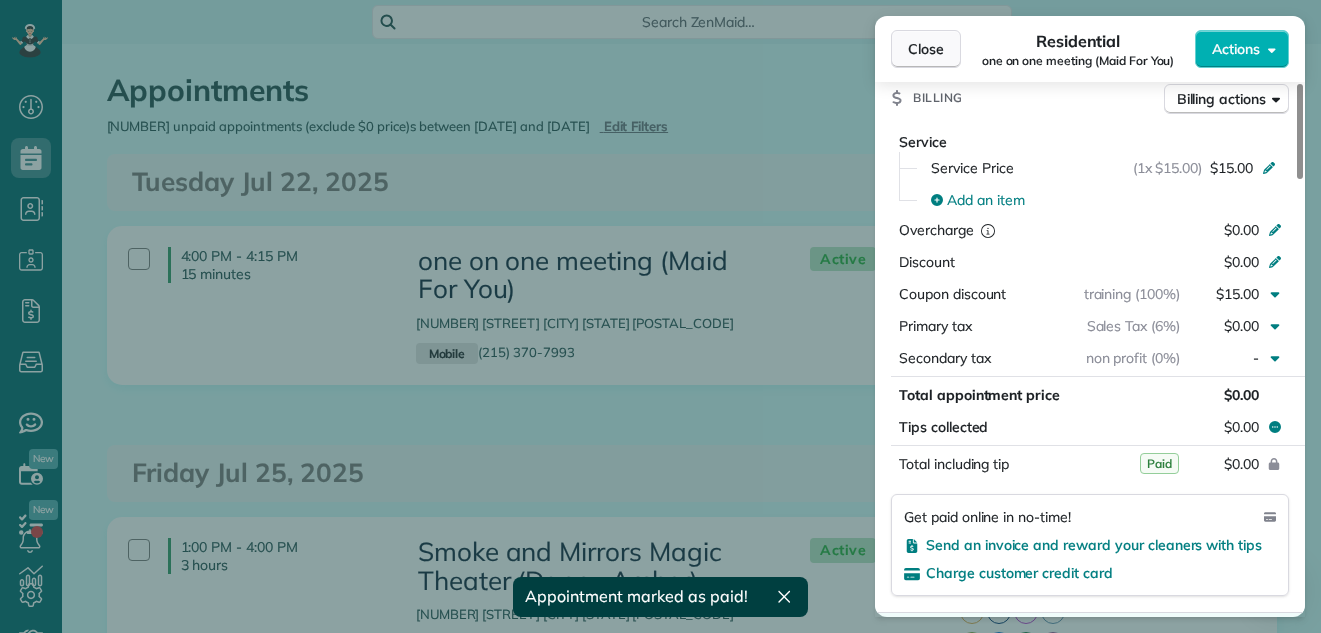 click on "Close" at bounding box center (926, 49) 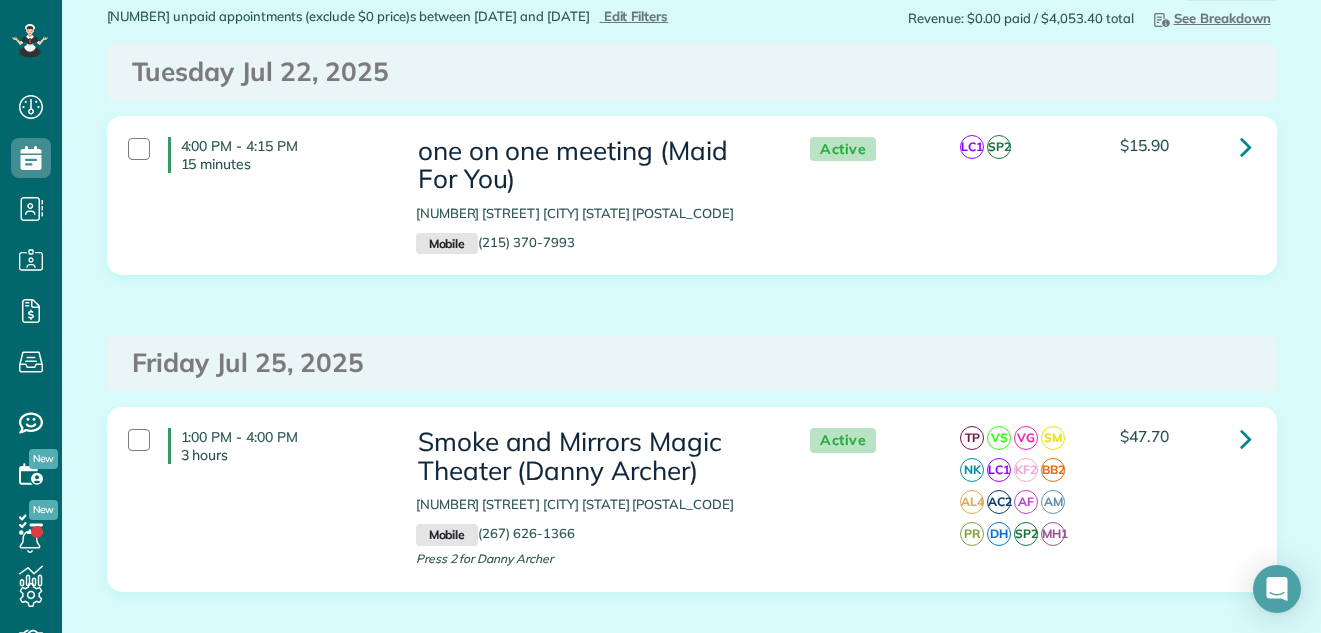 scroll, scrollTop: 245, scrollLeft: 0, axis: vertical 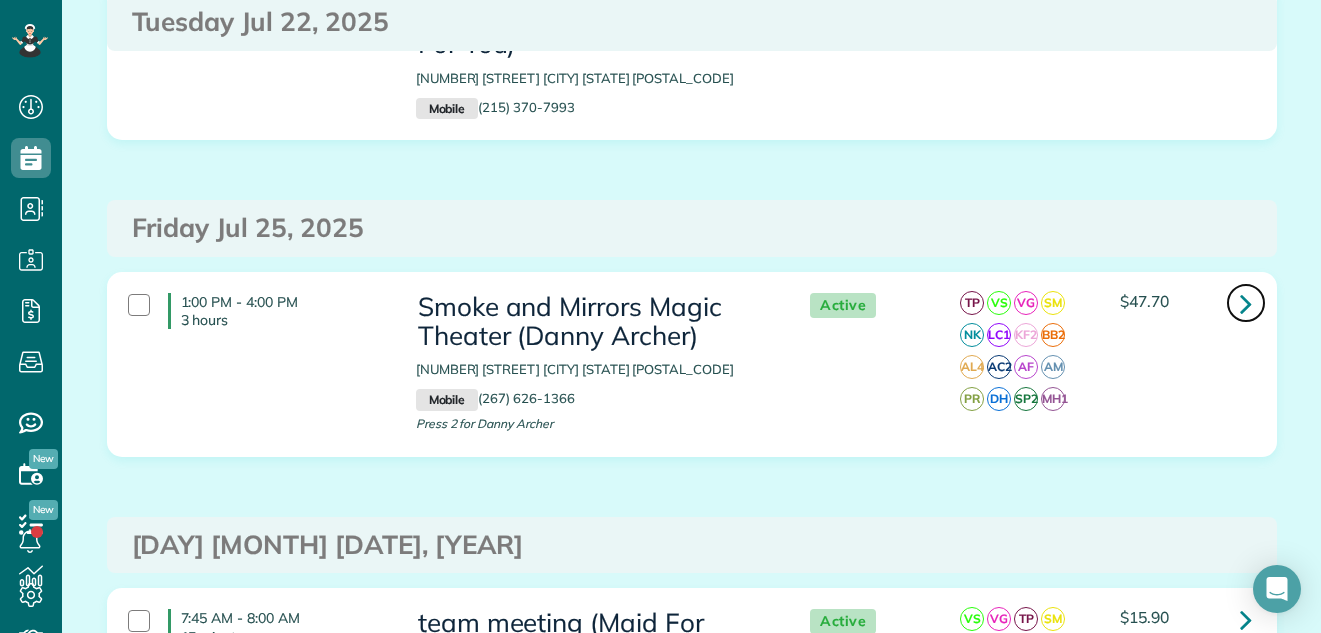 click at bounding box center (1246, 303) 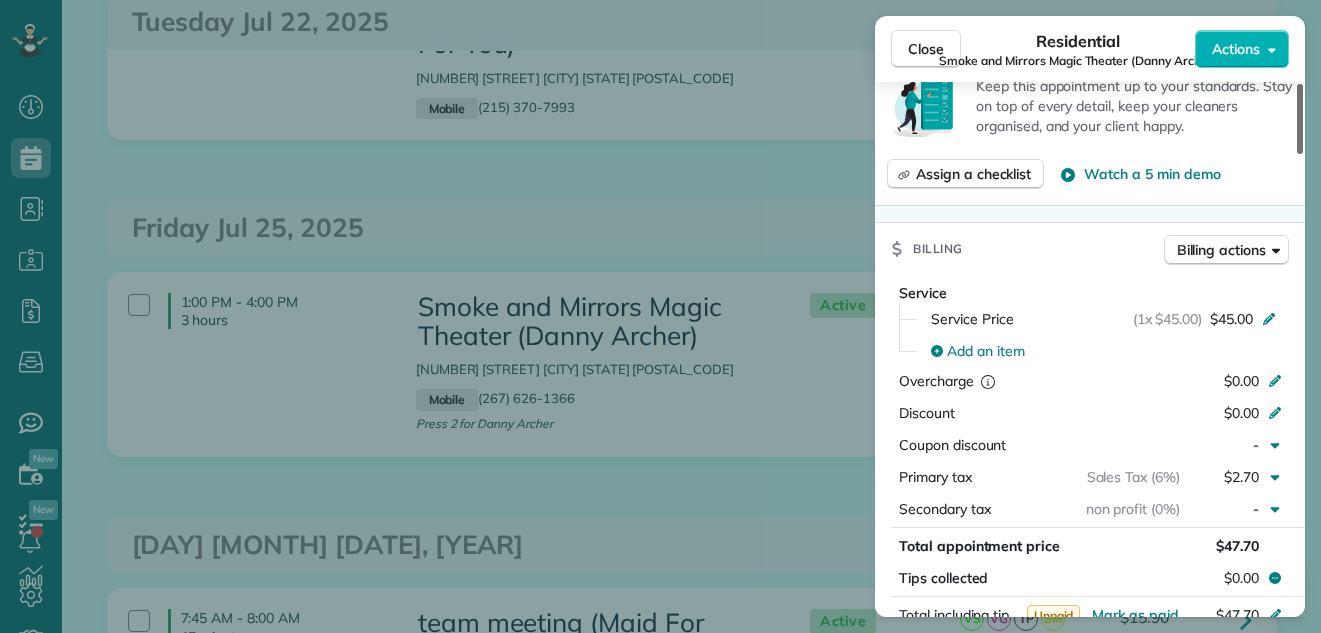 scroll, scrollTop: 1459, scrollLeft: 0, axis: vertical 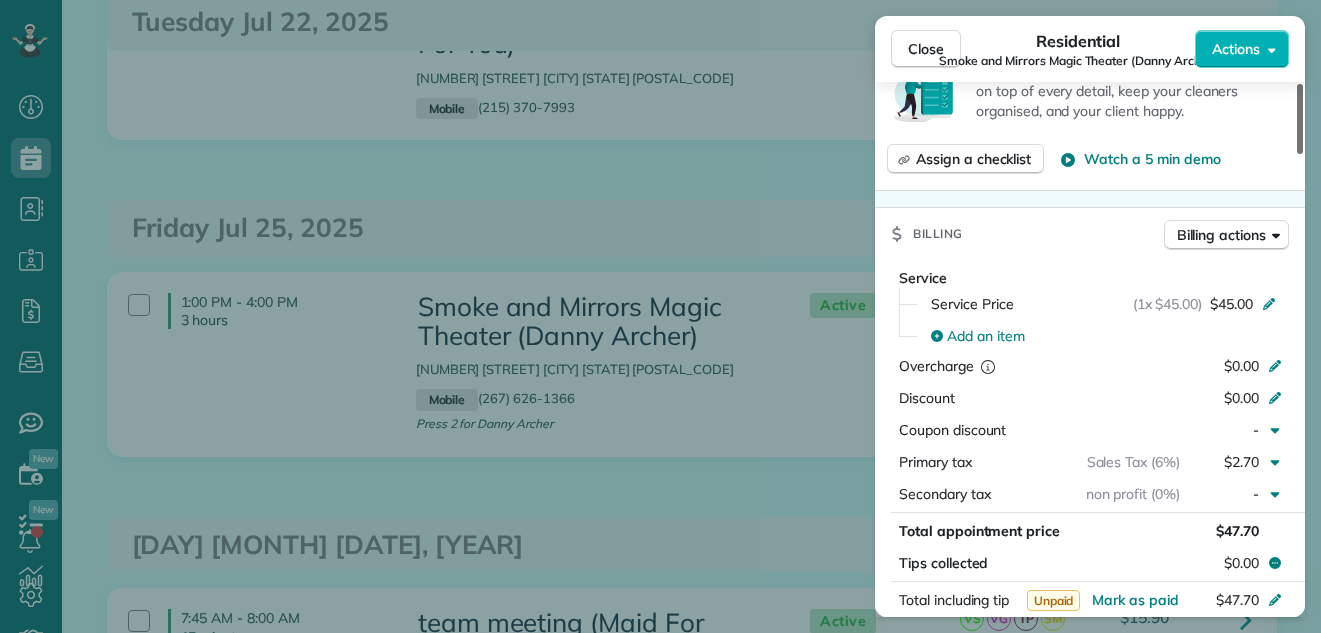 drag, startPoint x: 1300, startPoint y: 121, endPoint x: 1307, endPoint y: 313, distance: 192.12756 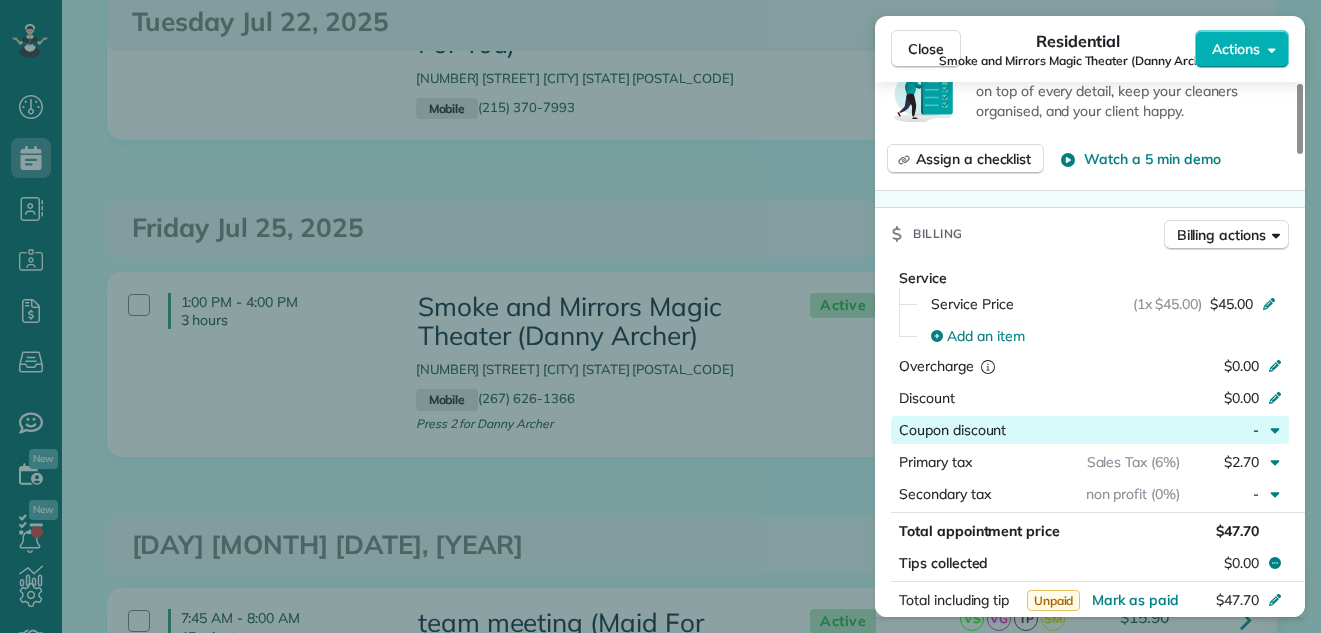 click at bounding box center [1093, 430] 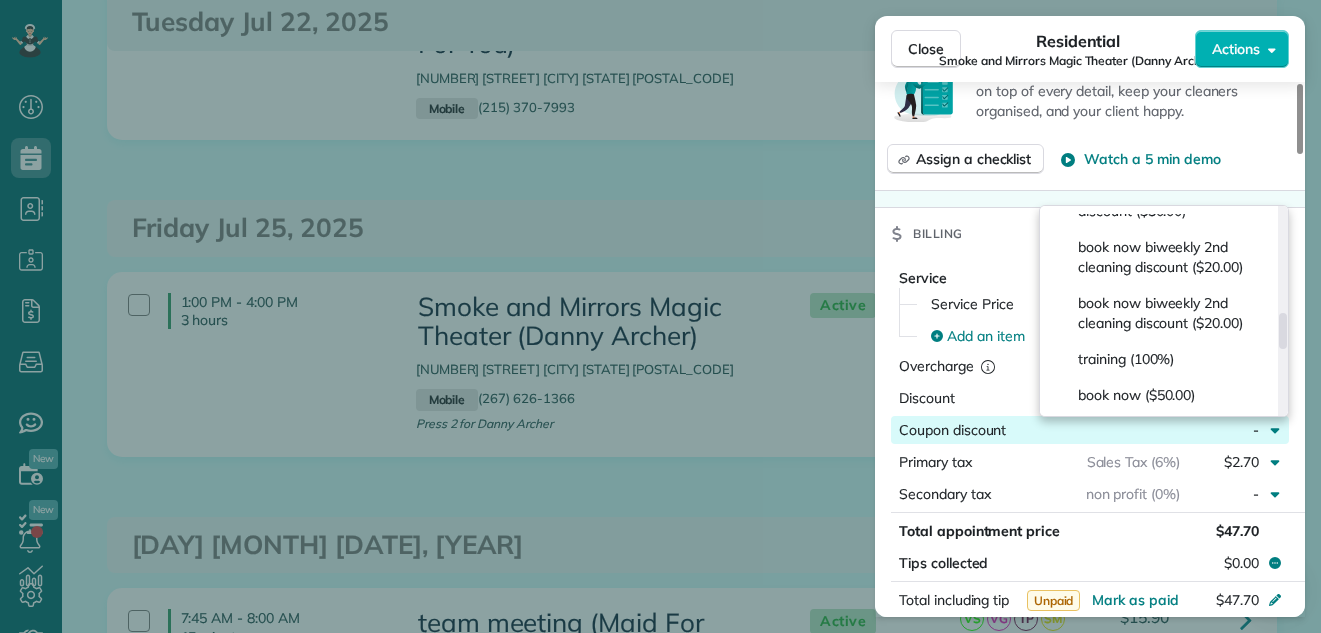 scroll, scrollTop: 577, scrollLeft: 0, axis: vertical 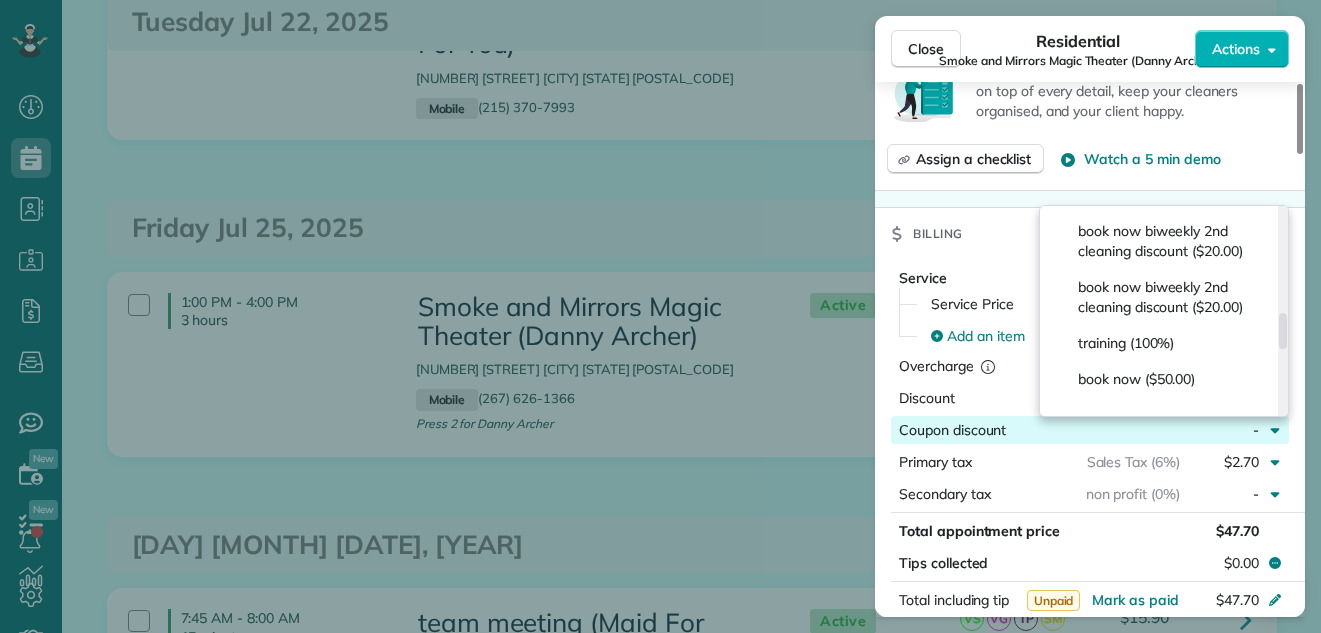 drag, startPoint x: 1283, startPoint y: 227, endPoint x: 1292, endPoint y: 332, distance: 105.38501 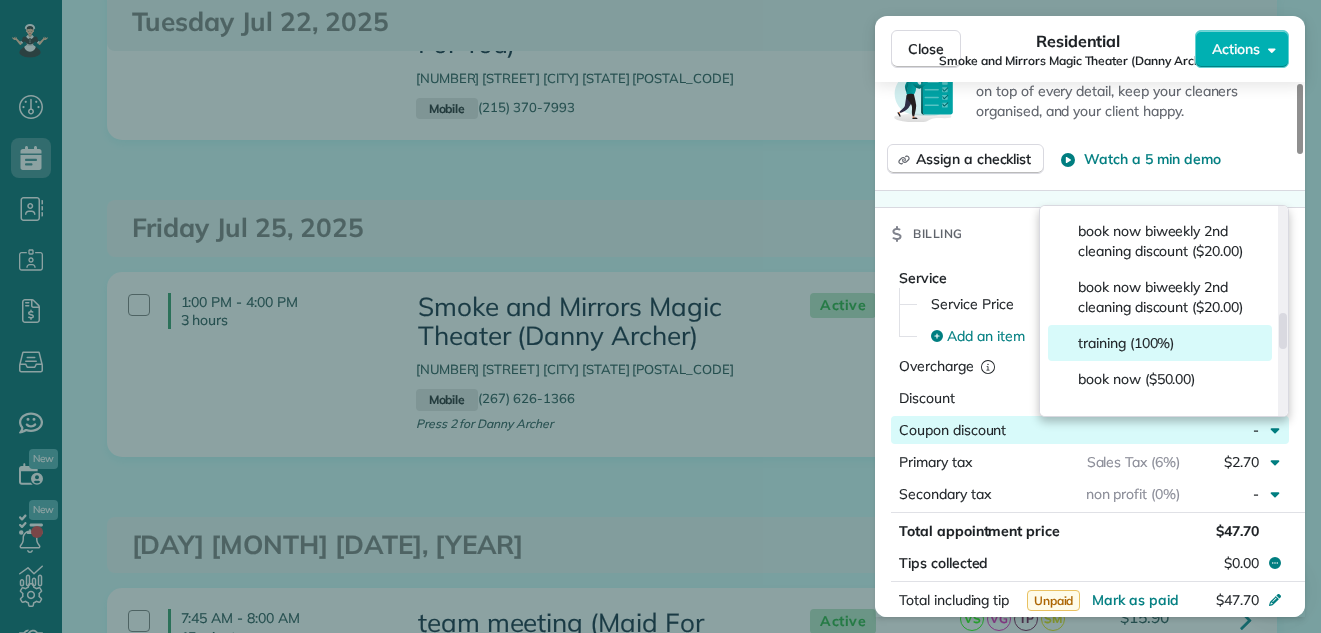 click on "training  (100%)" at bounding box center [1126, 343] 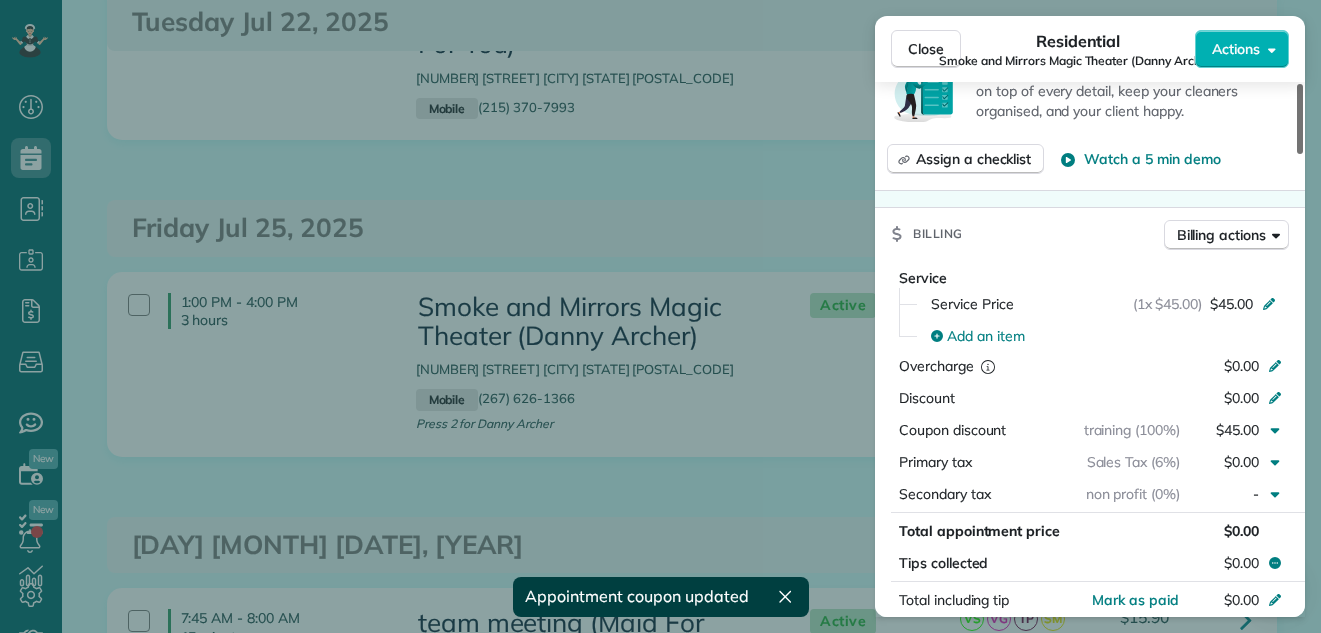 scroll, scrollTop: 1619, scrollLeft: 0, axis: vertical 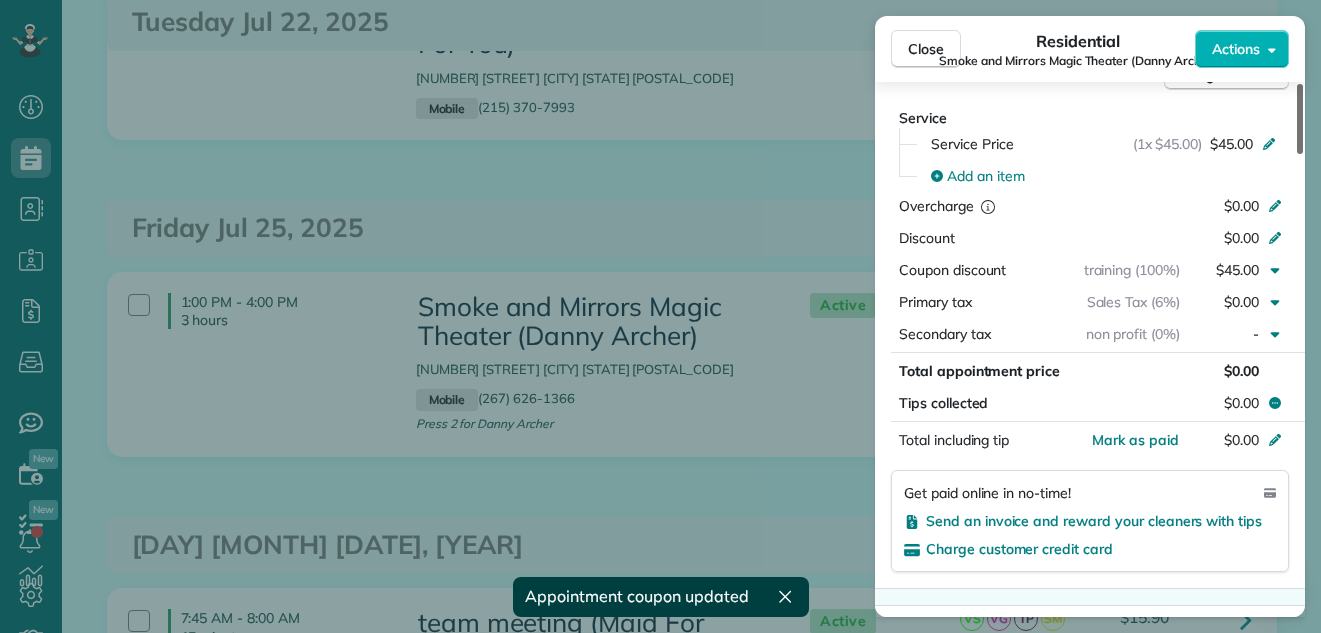 drag, startPoint x: 1299, startPoint y: 288, endPoint x: 1298, endPoint y: 309, distance: 21.023796 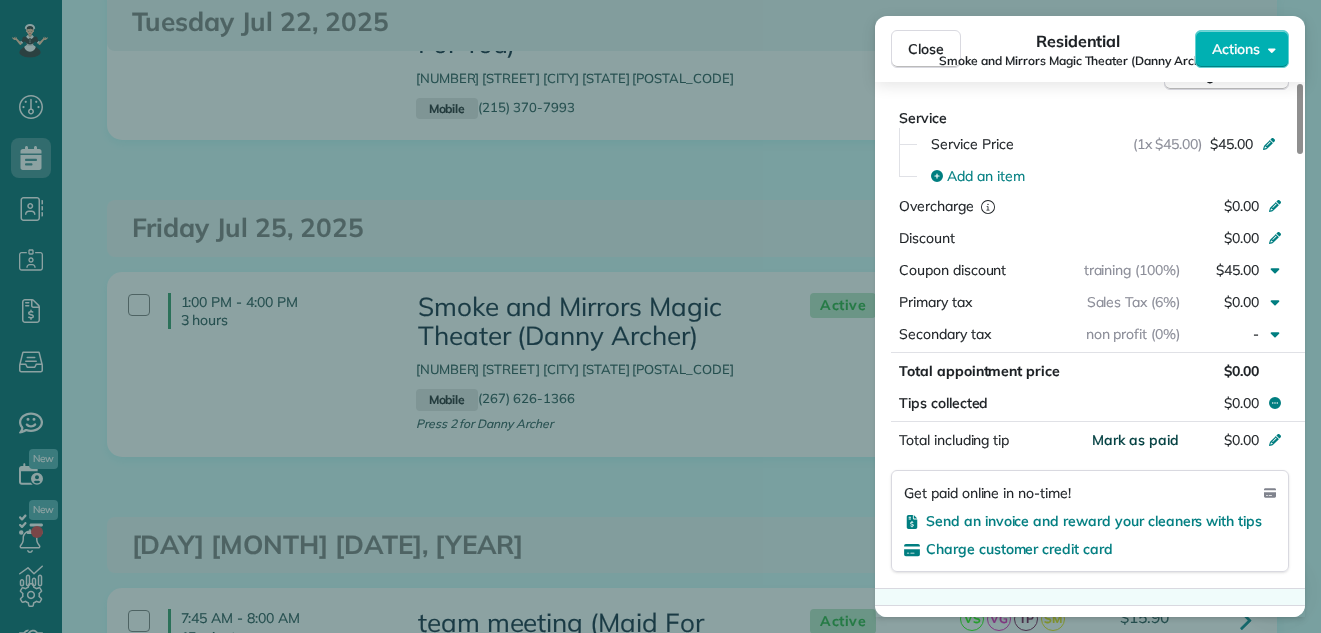 click on "Mark as paid" at bounding box center (1135, 440) 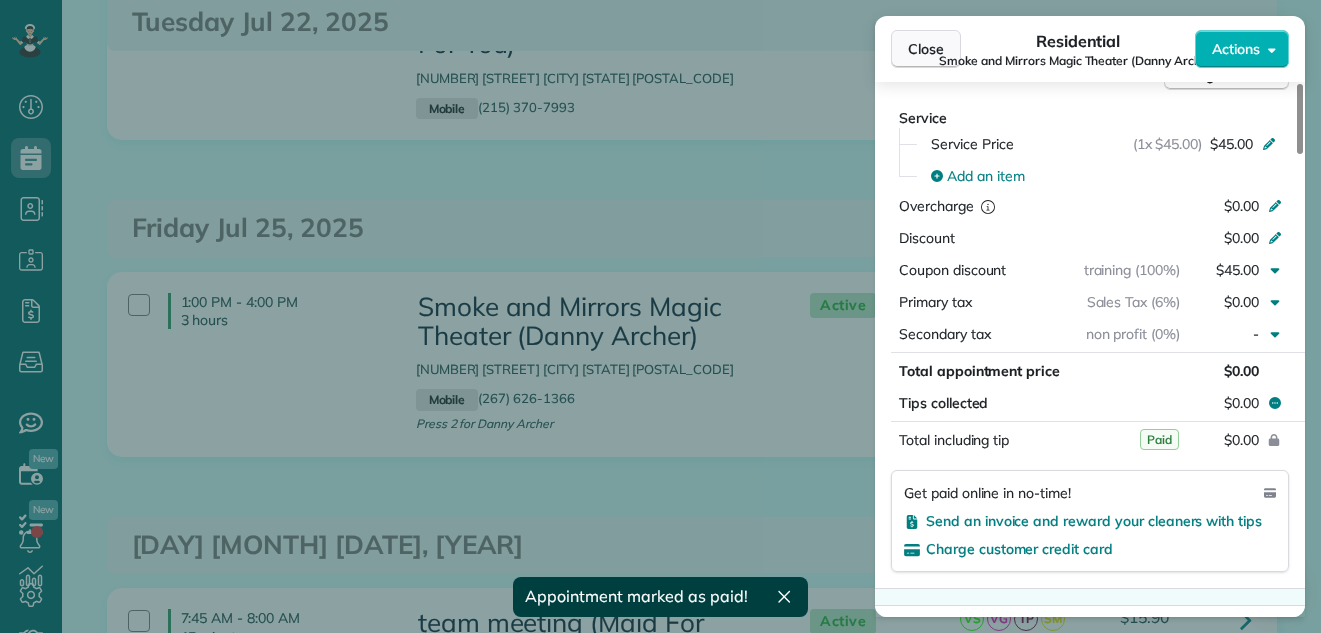 click on "Close" at bounding box center (926, 49) 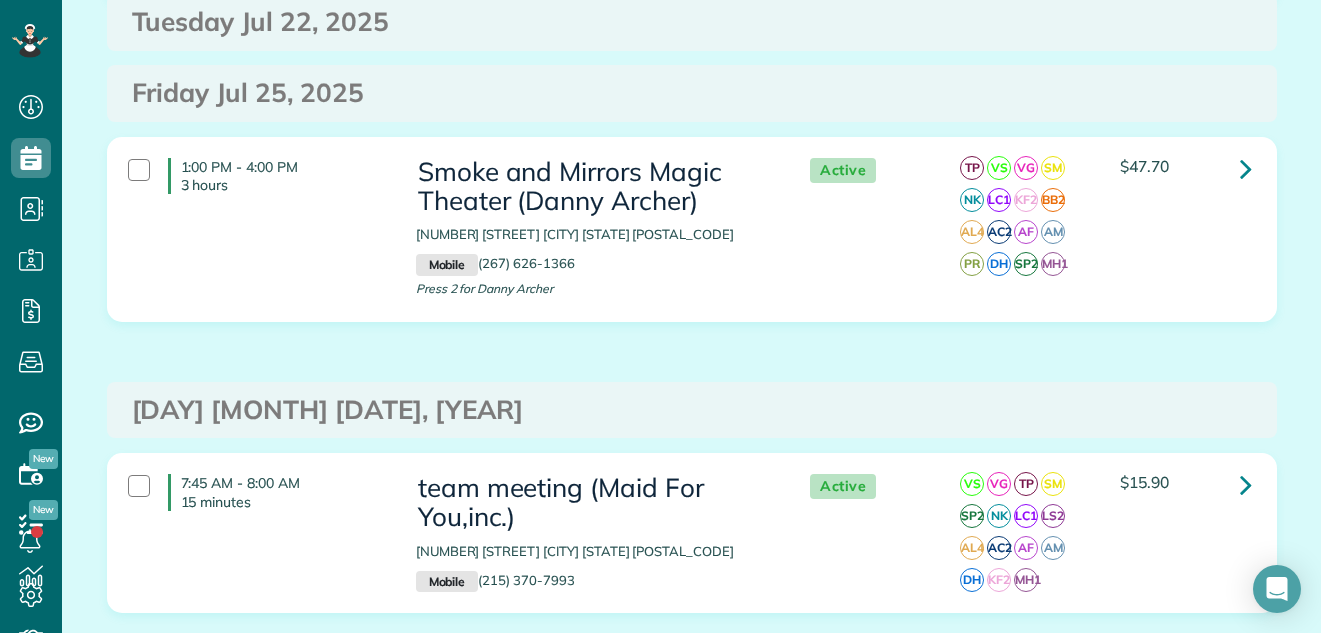 scroll, scrollTop: 722, scrollLeft: 0, axis: vertical 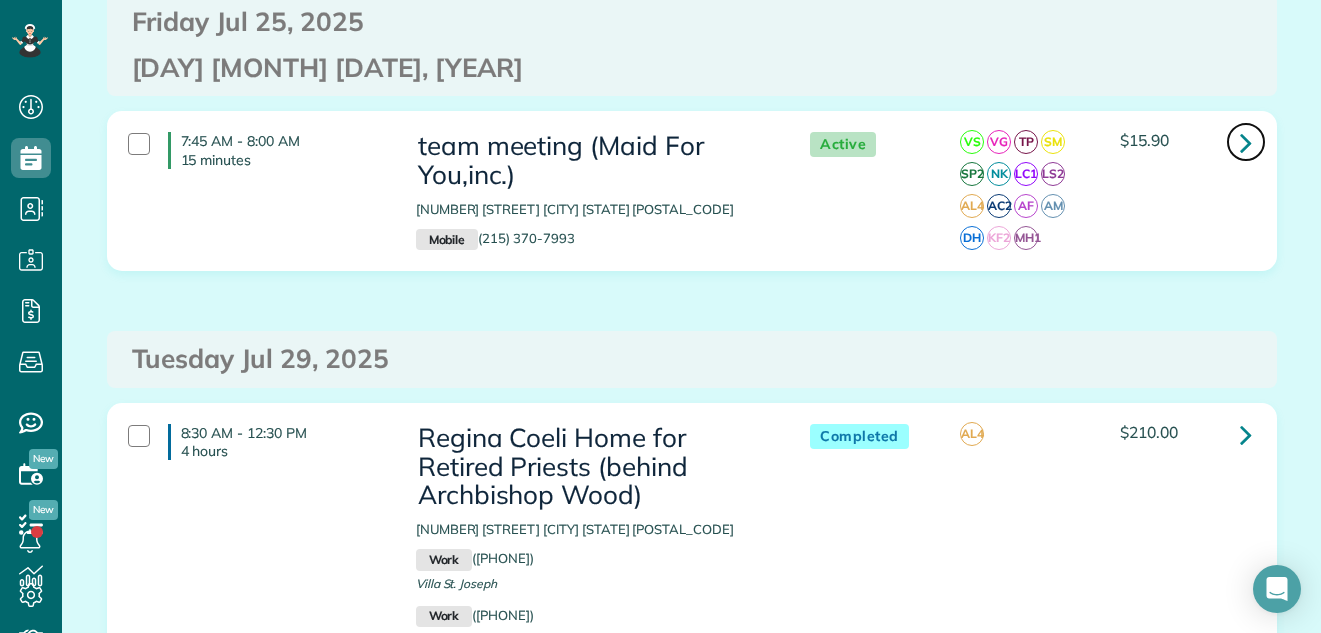 click at bounding box center [1246, 142] 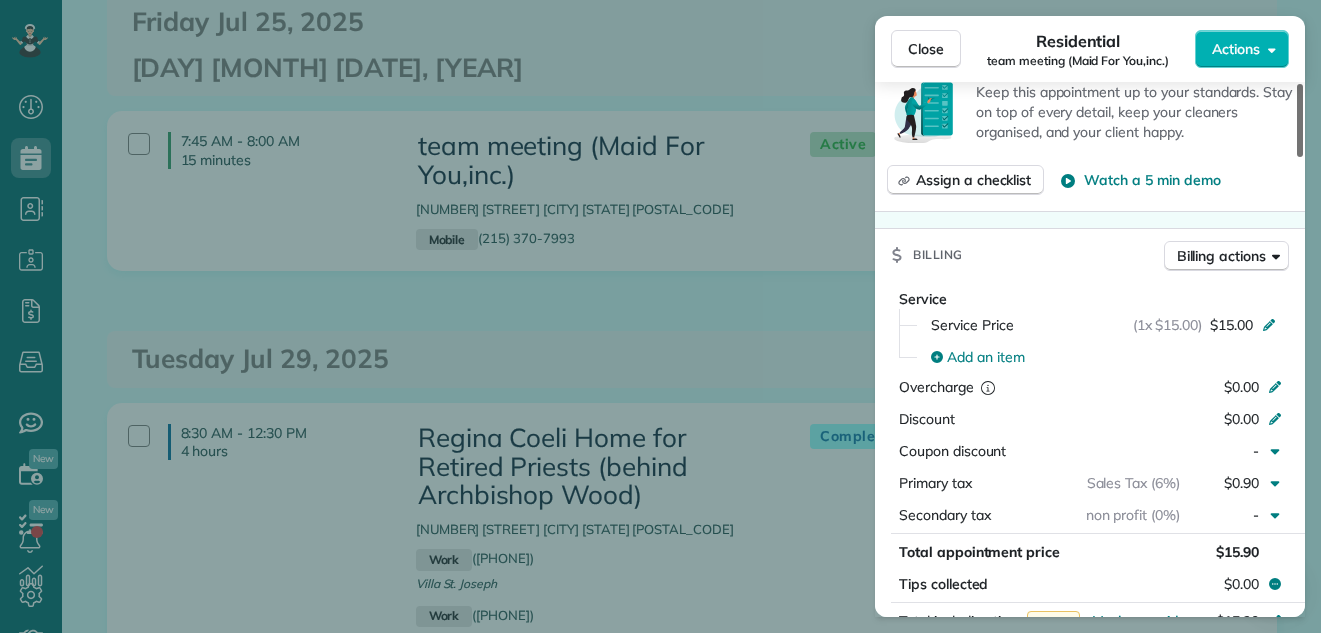 scroll, scrollTop: 1467, scrollLeft: 0, axis: vertical 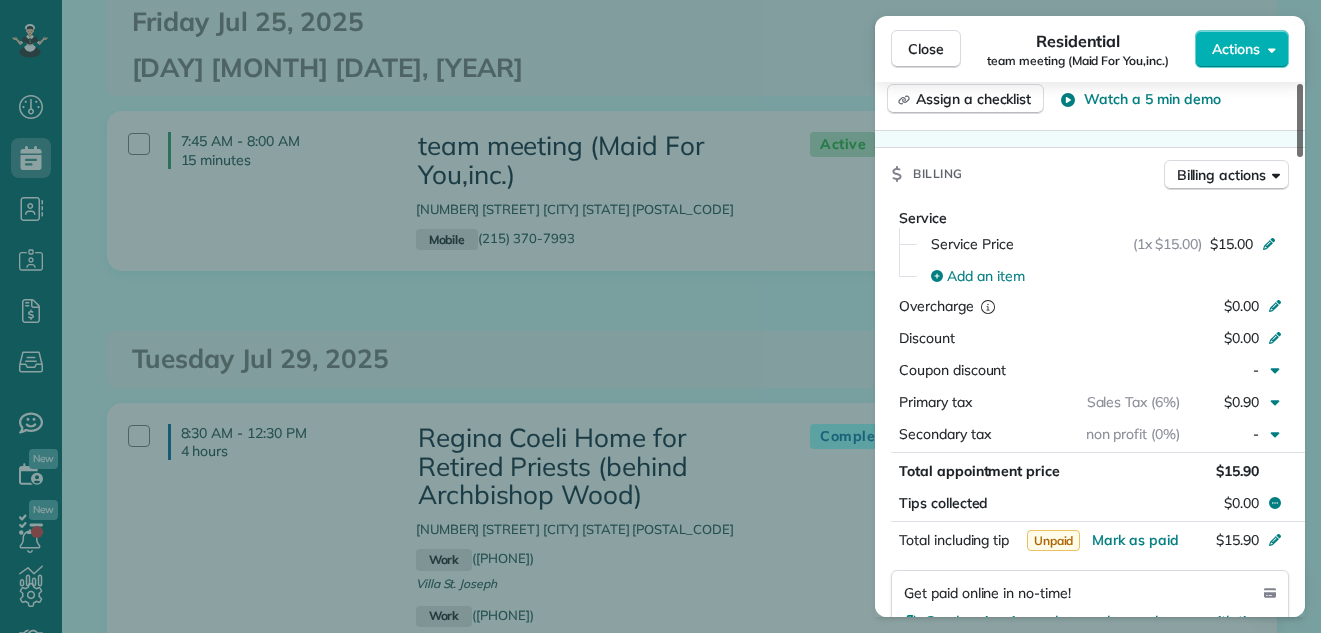 drag, startPoint x: 1298, startPoint y: 101, endPoint x: 1310, endPoint y: 302, distance: 201.3579 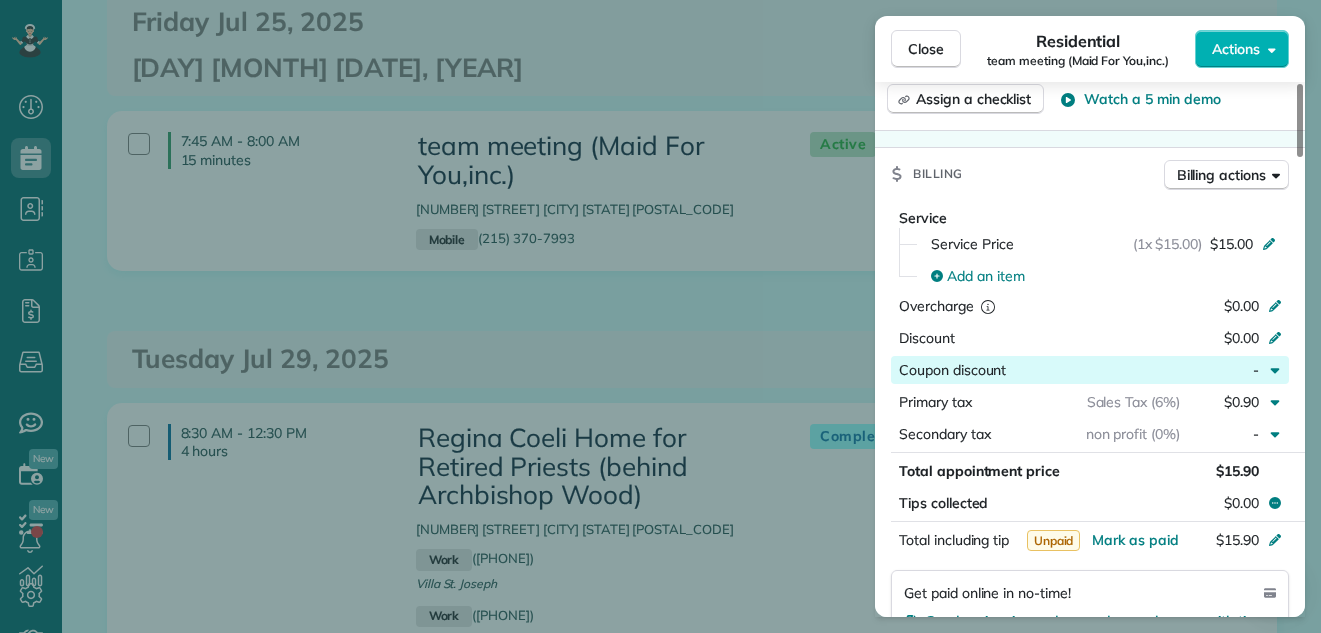 click at bounding box center [1093, 370] 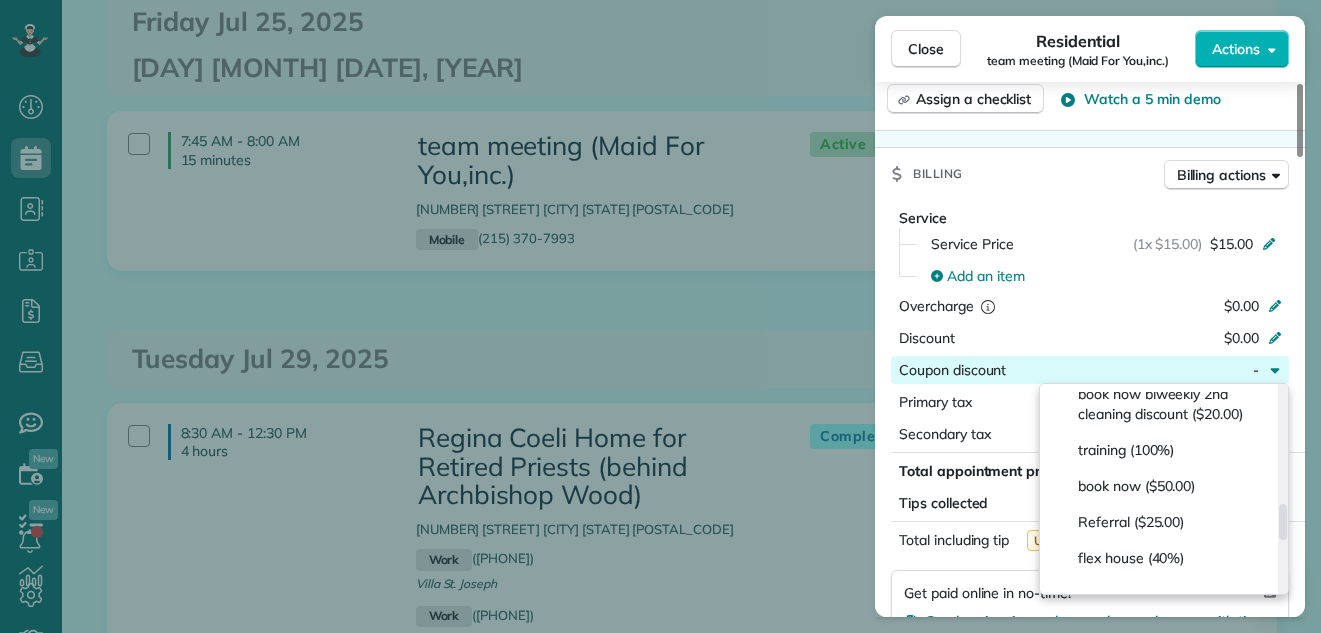drag, startPoint x: 1282, startPoint y: 394, endPoint x: 1282, endPoint y: 513, distance: 119 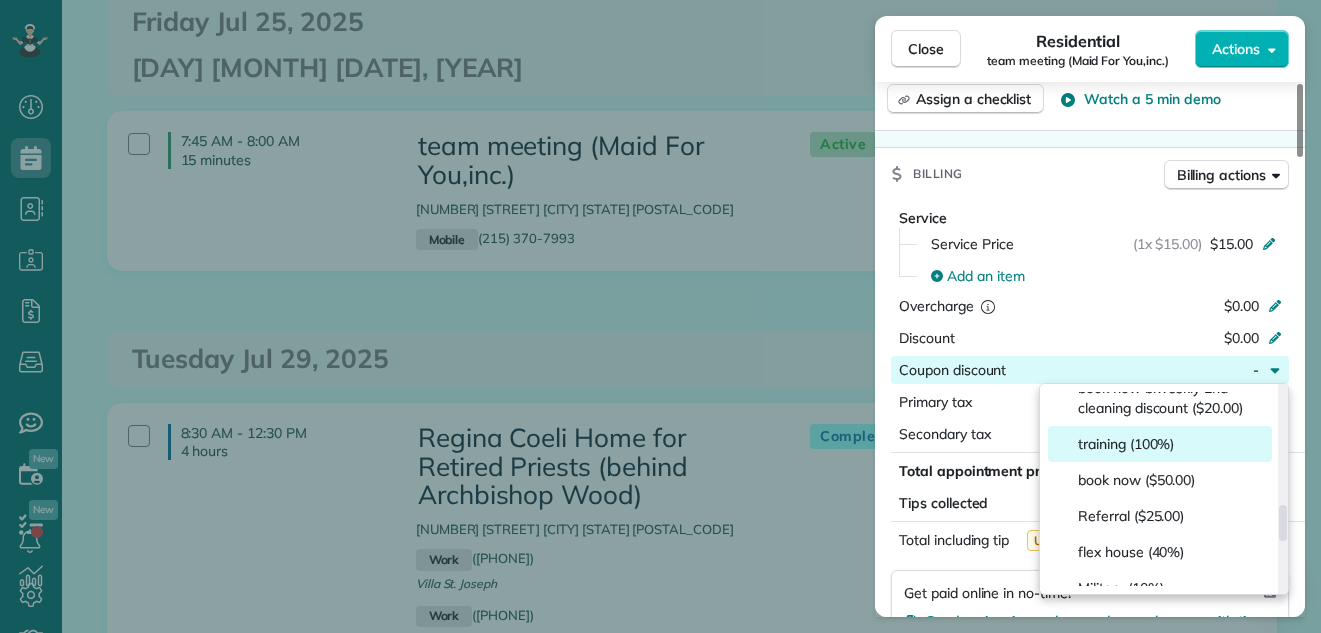 click on "training  (100%)" at bounding box center [1126, 444] 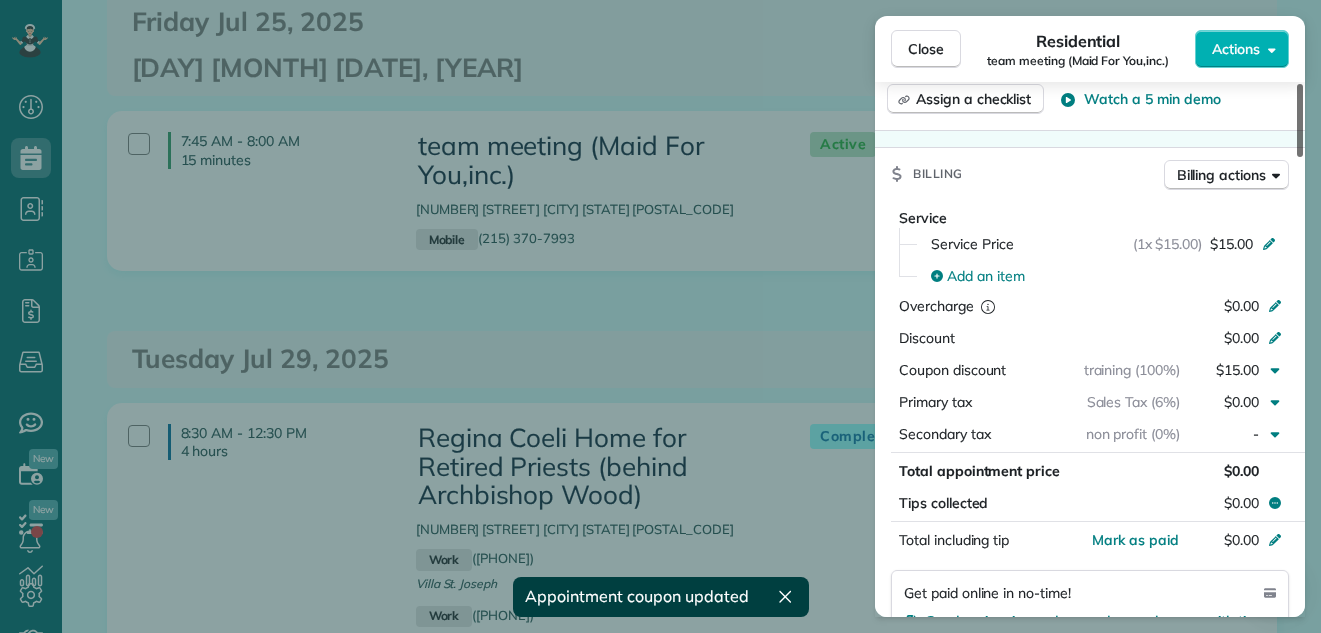 click at bounding box center [1300, 120] 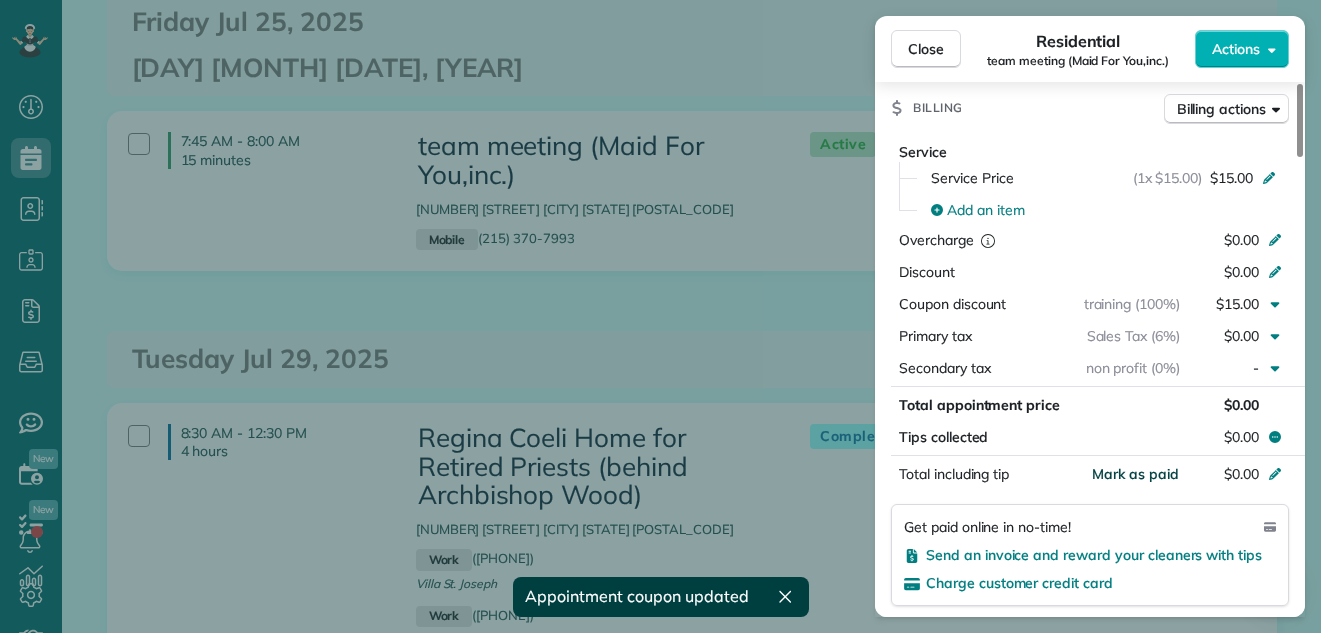 click on "Mark as paid" at bounding box center [1135, 474] 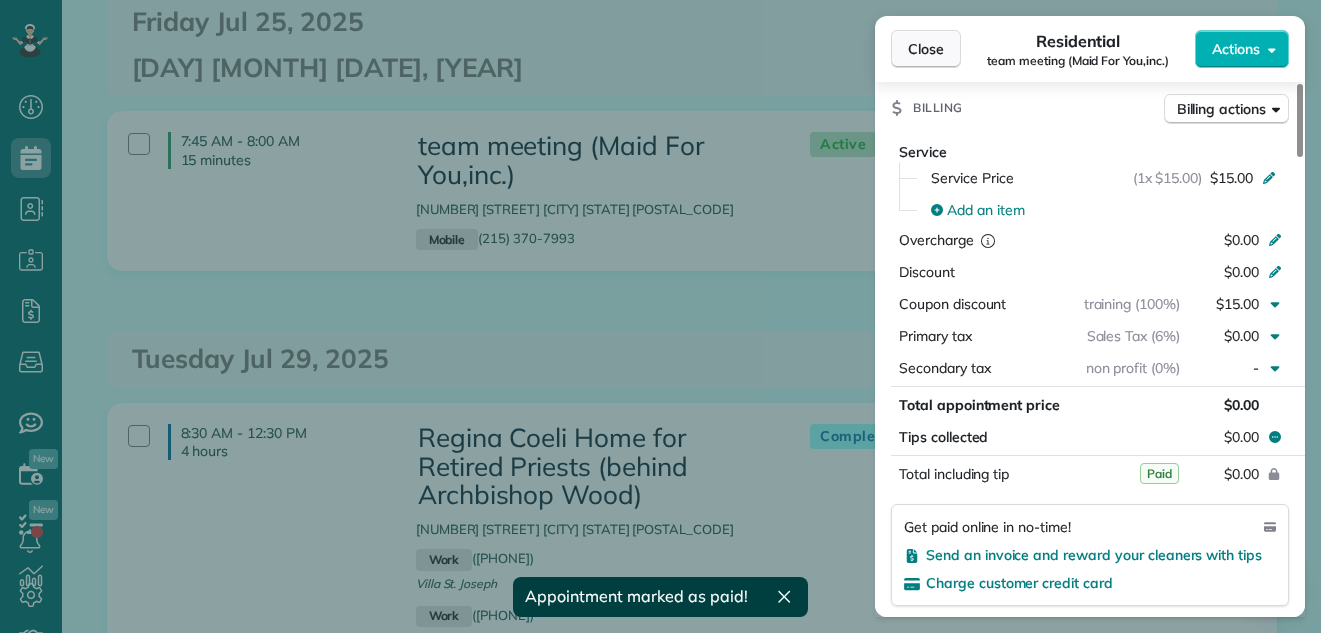 click on "Close" at bounding box center (926, 49) 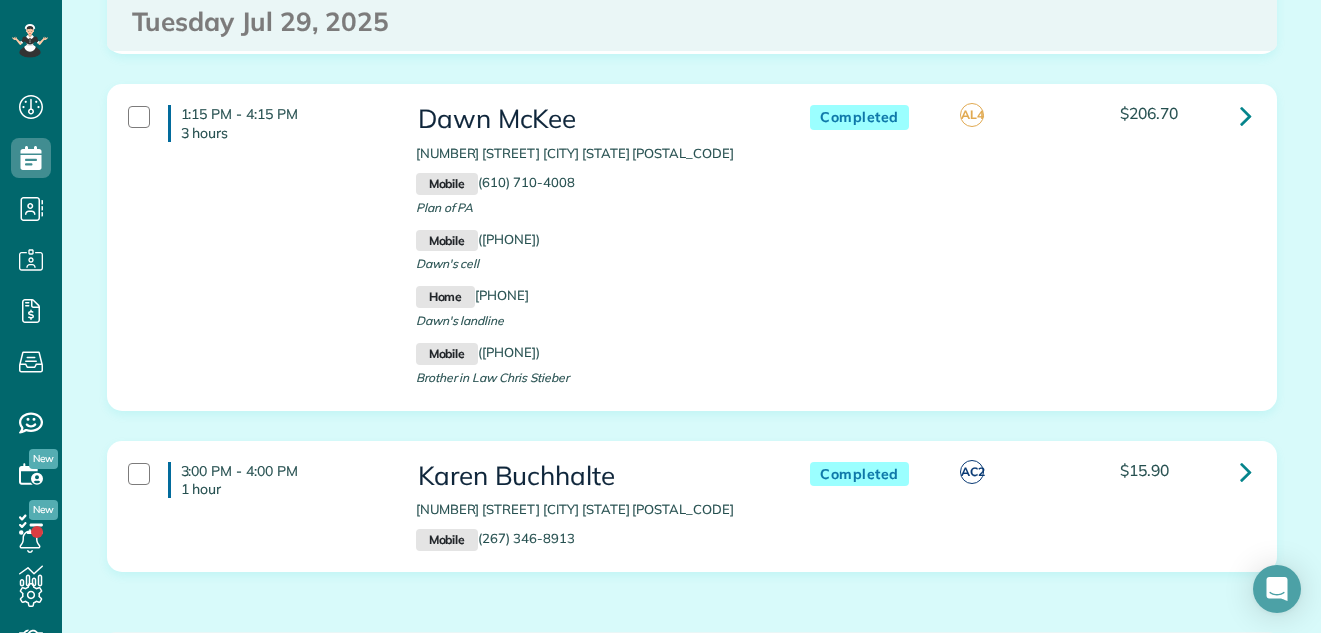 scroll, scrollTop: 1561, scrollLeft: 0, axis: vertical 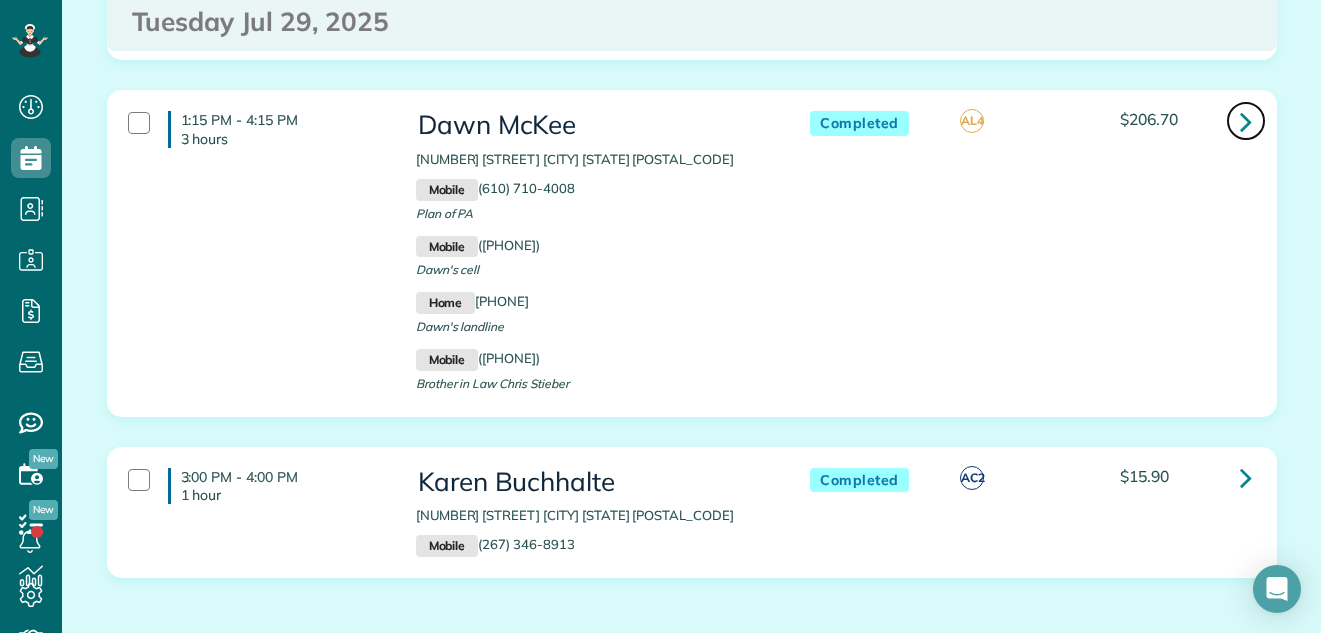 click at bounding box center [1246, 121] 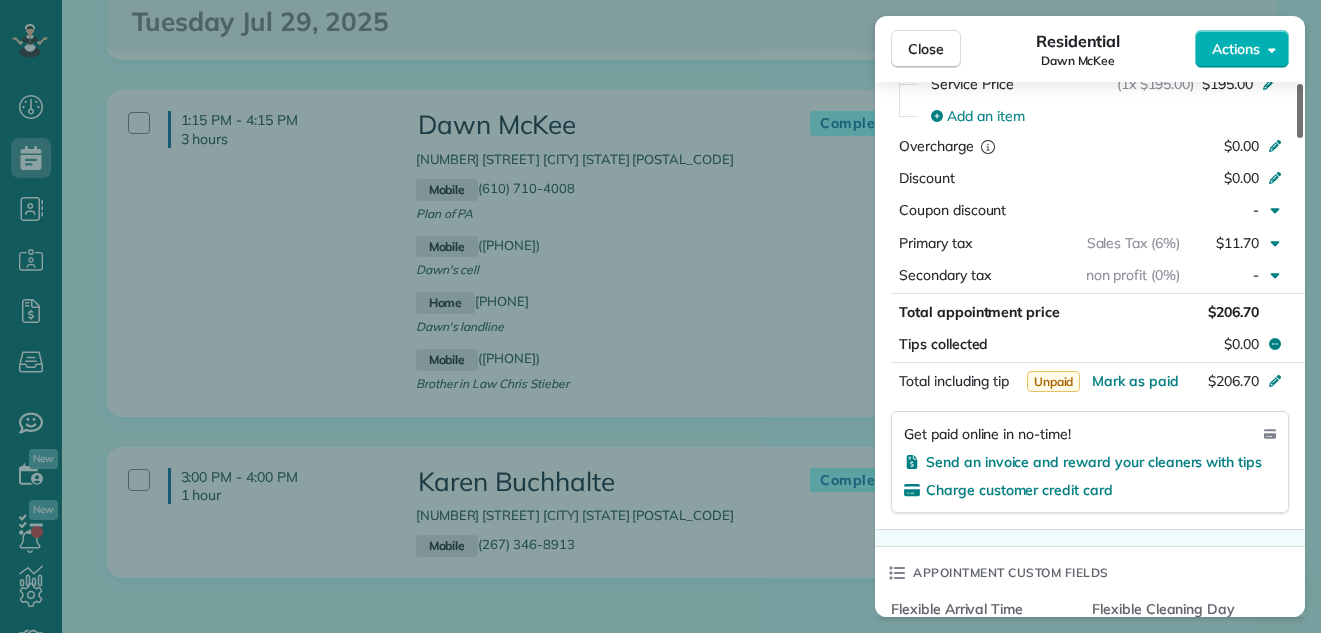 scroll, scrollTop: 1413, scrollLeft: 0, axis: vertical 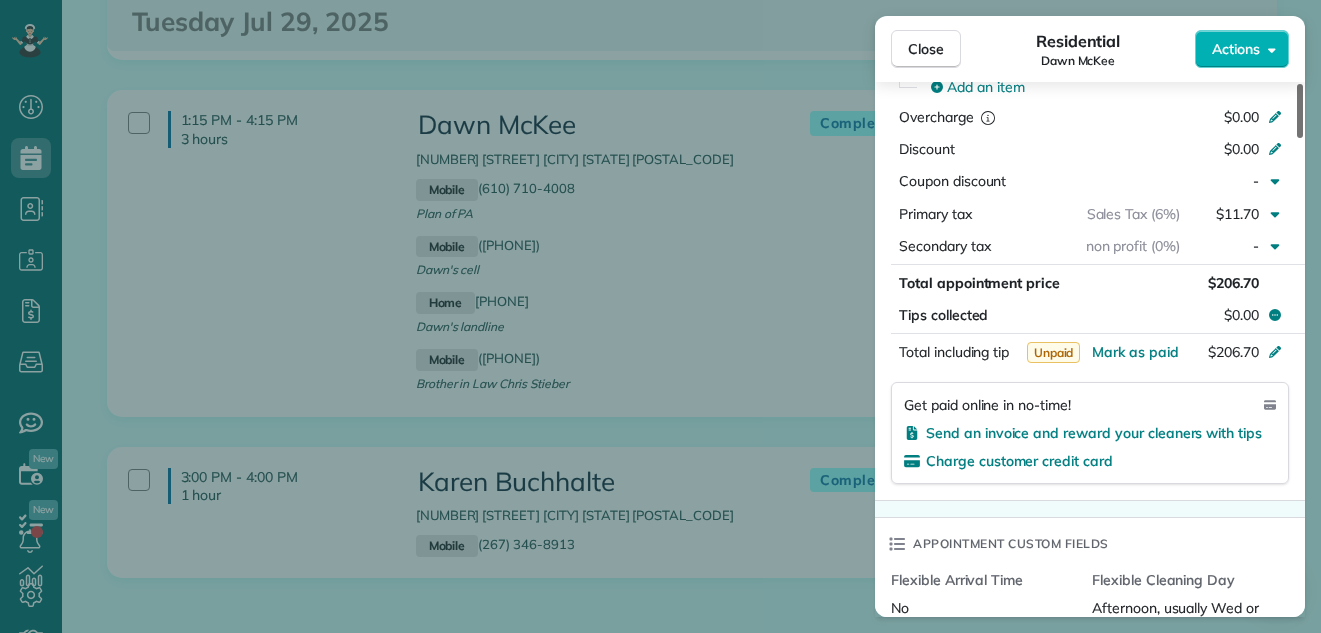 drag, startPoint x: 1298, startPoint y: 119, endPoint x: 1275, endPoint y: 263, distance: 145.82524 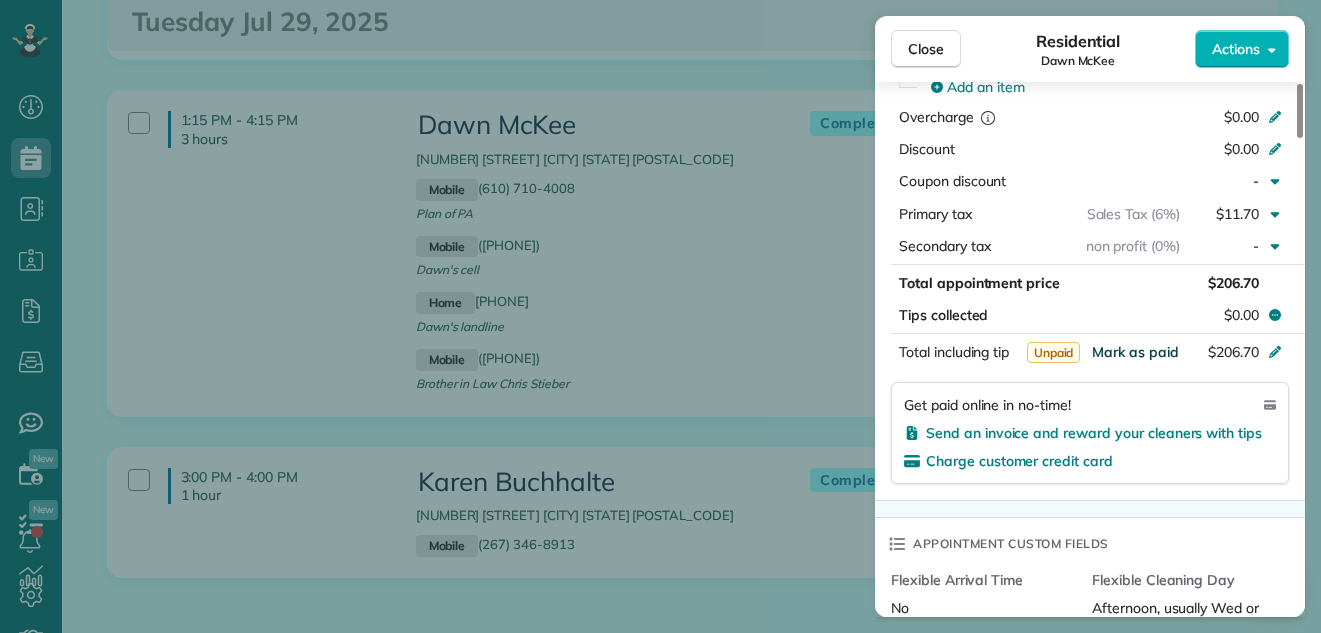 click on "Mark as paid" at bounding box center (1135, 352) 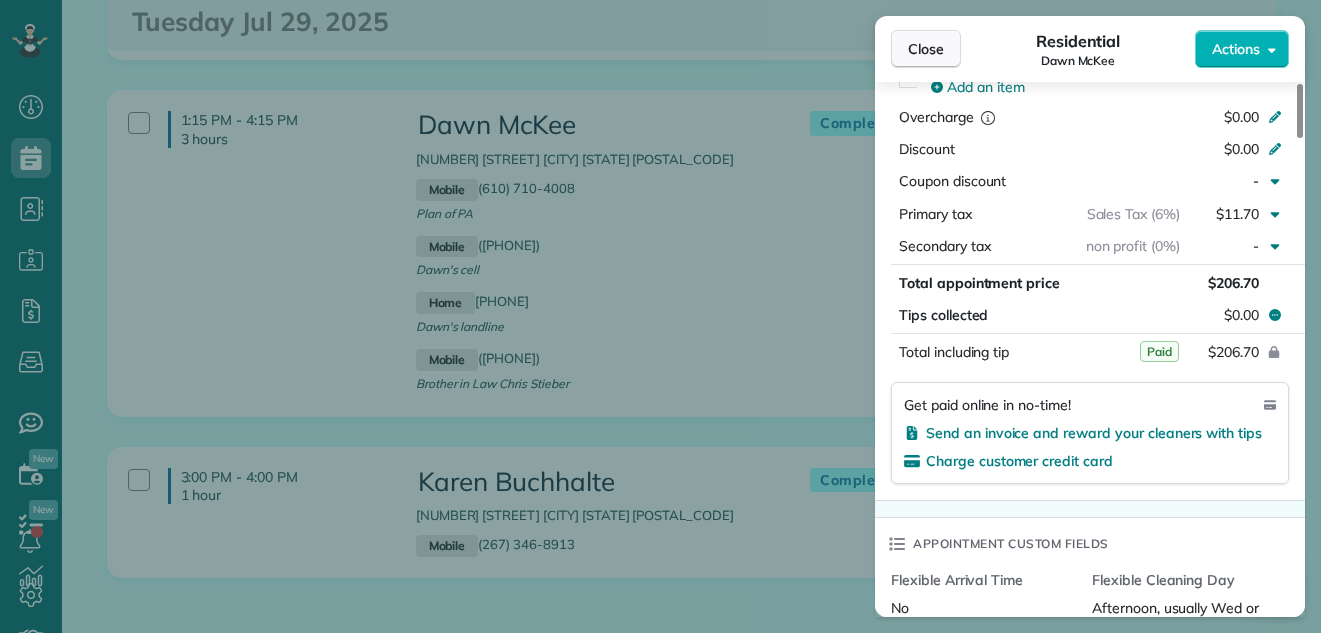 click on "Close" at bounding box center (926, 49) 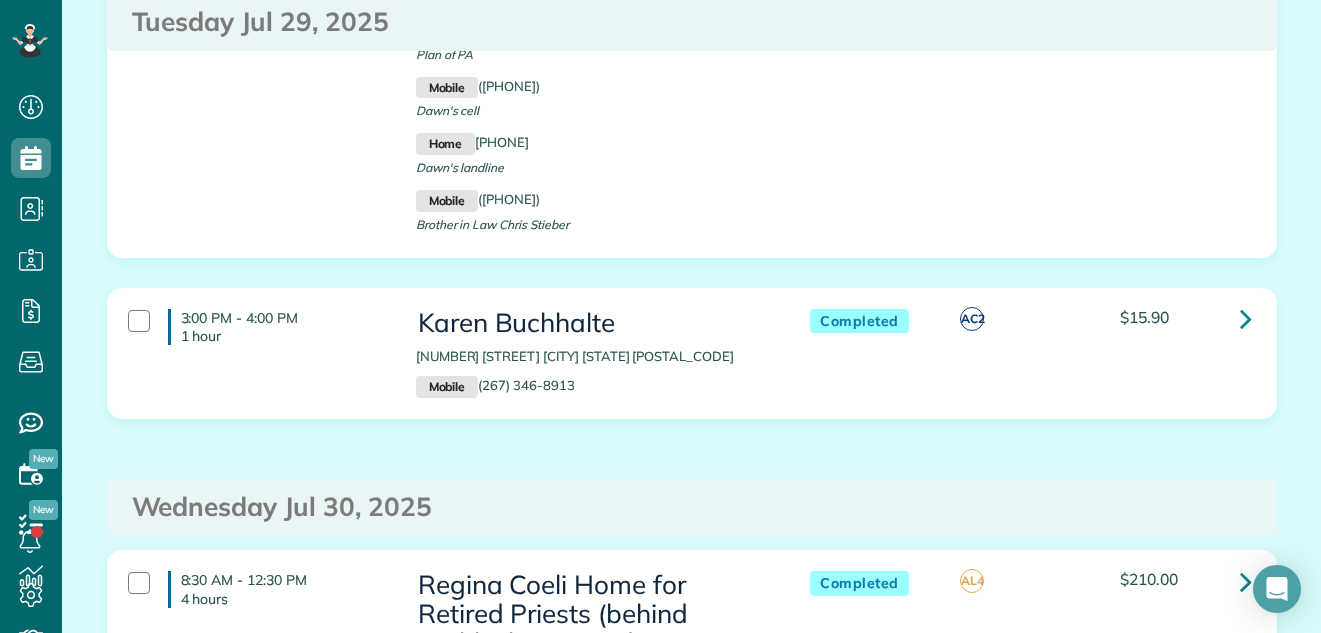 scroll, scrollTop: 1818, scrollLeft: 0, axis: vertical 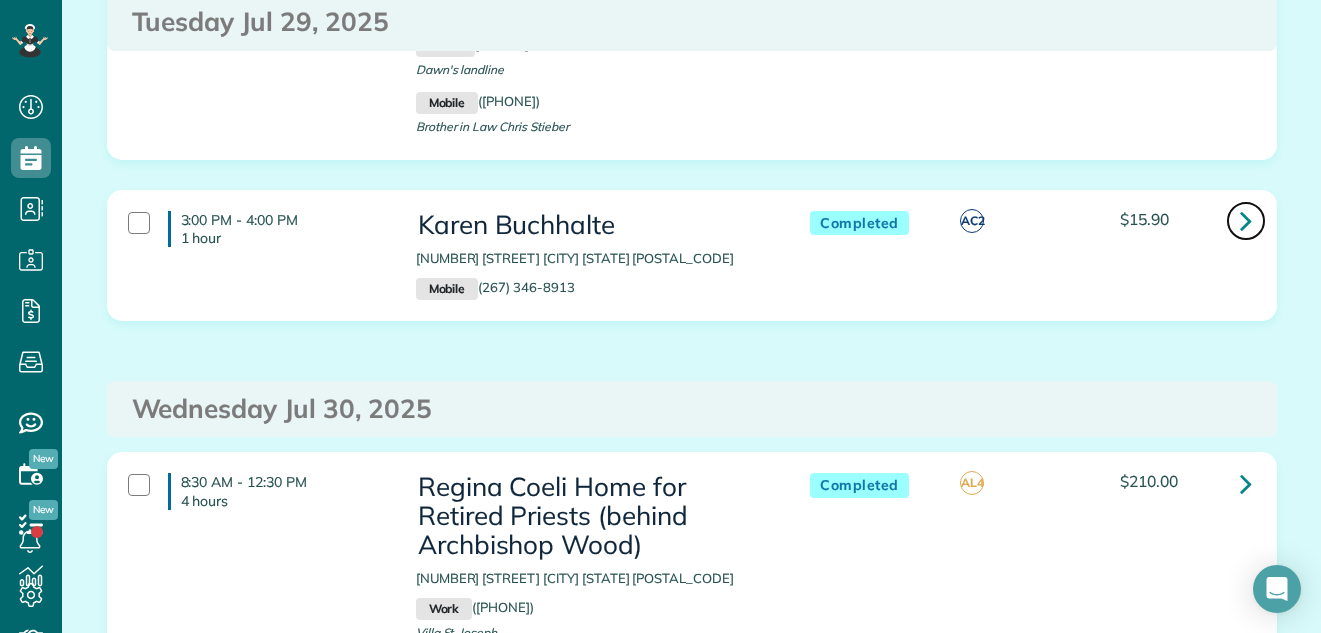 click at bounding box center (1246, 220) 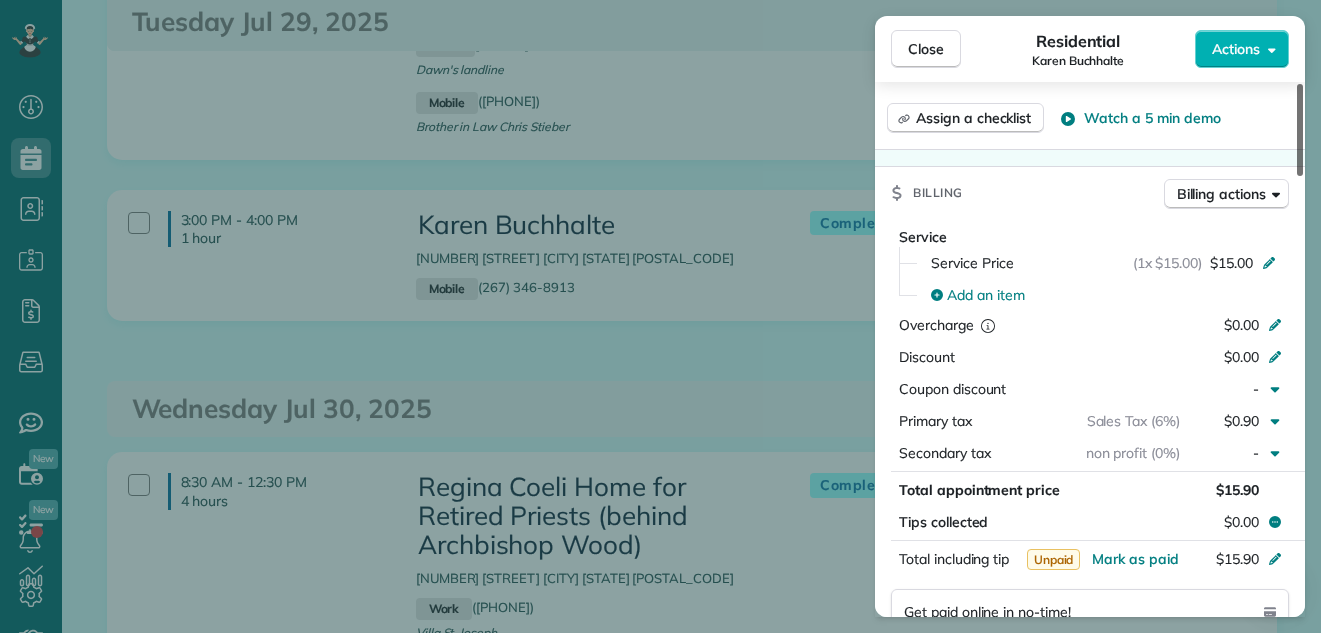 scroll, scrollTop: 949, scrollLeft: 0, axis: vertical 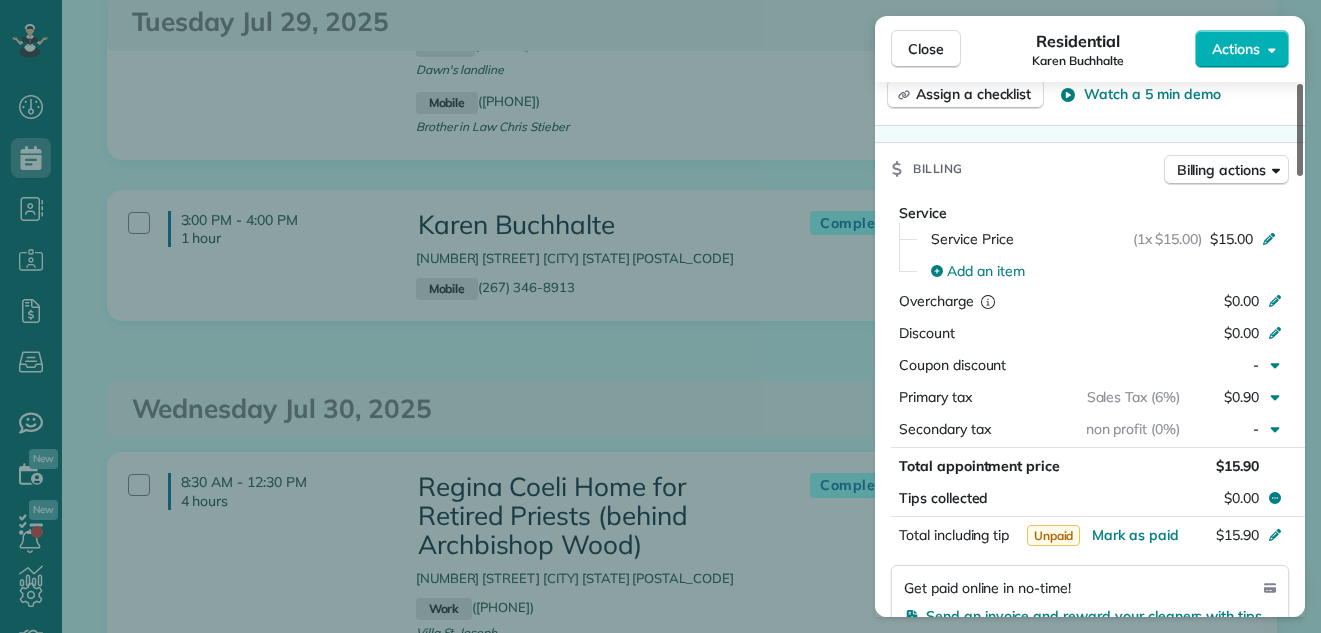 drag, startPoint x: 1301, startPoint y: 128, endPoint x: 1279, endPoint y: 292, distance: 165.46902 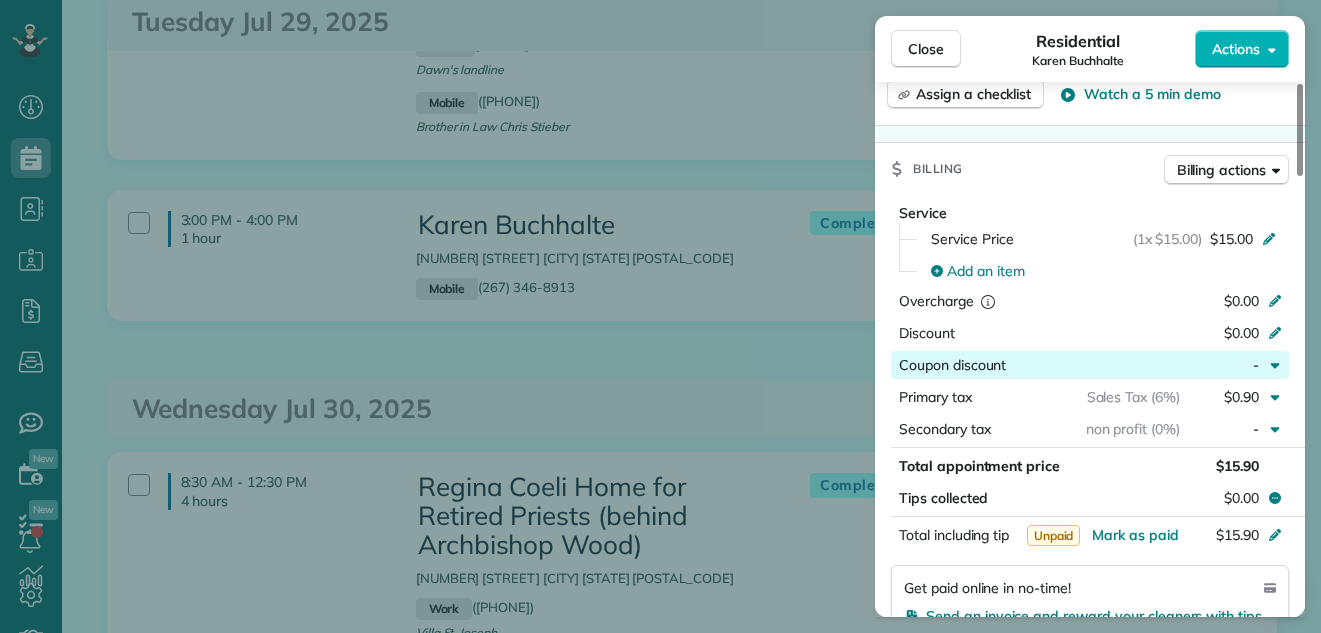 click at bounding box center [1093, 365] 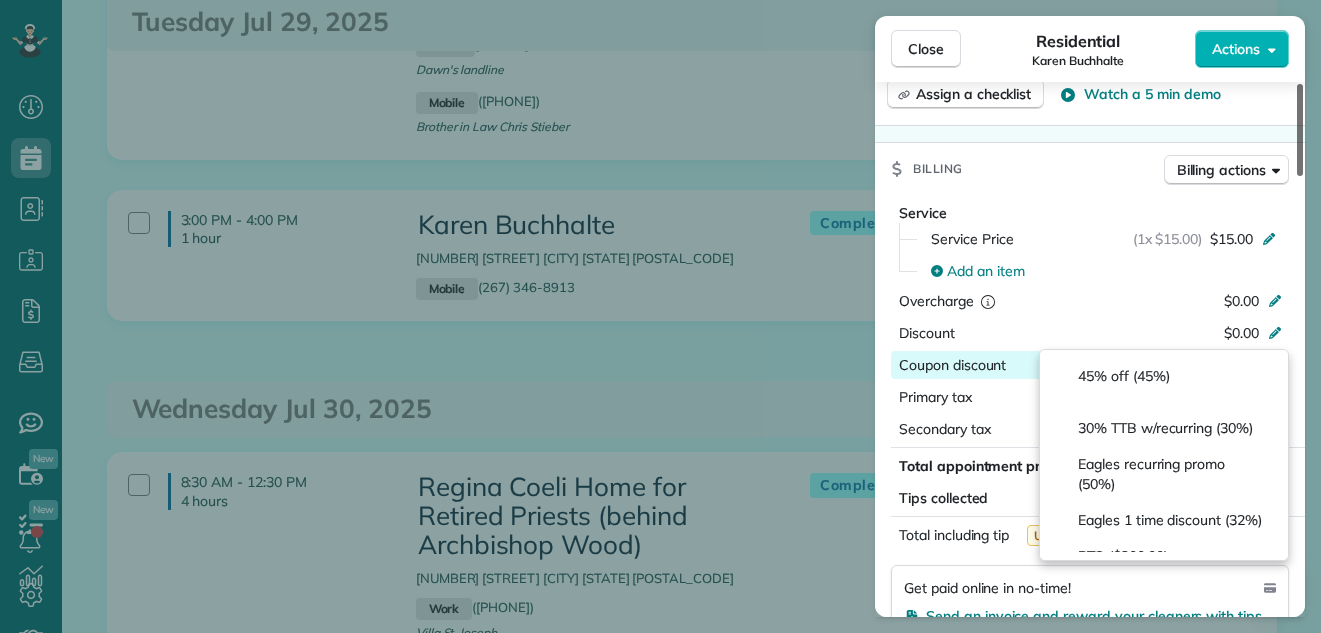 scroll, scrollTop: 978, scrollLeft: 0, axis: vertical 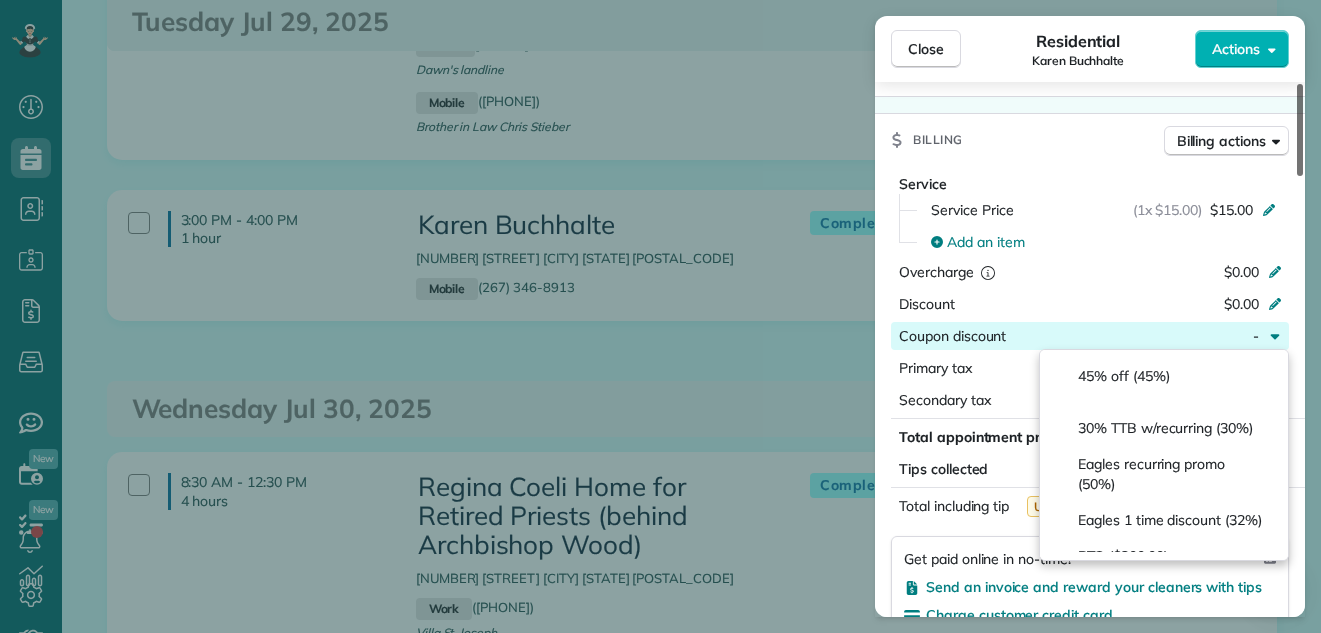 click at bounding box center (1300, 130) 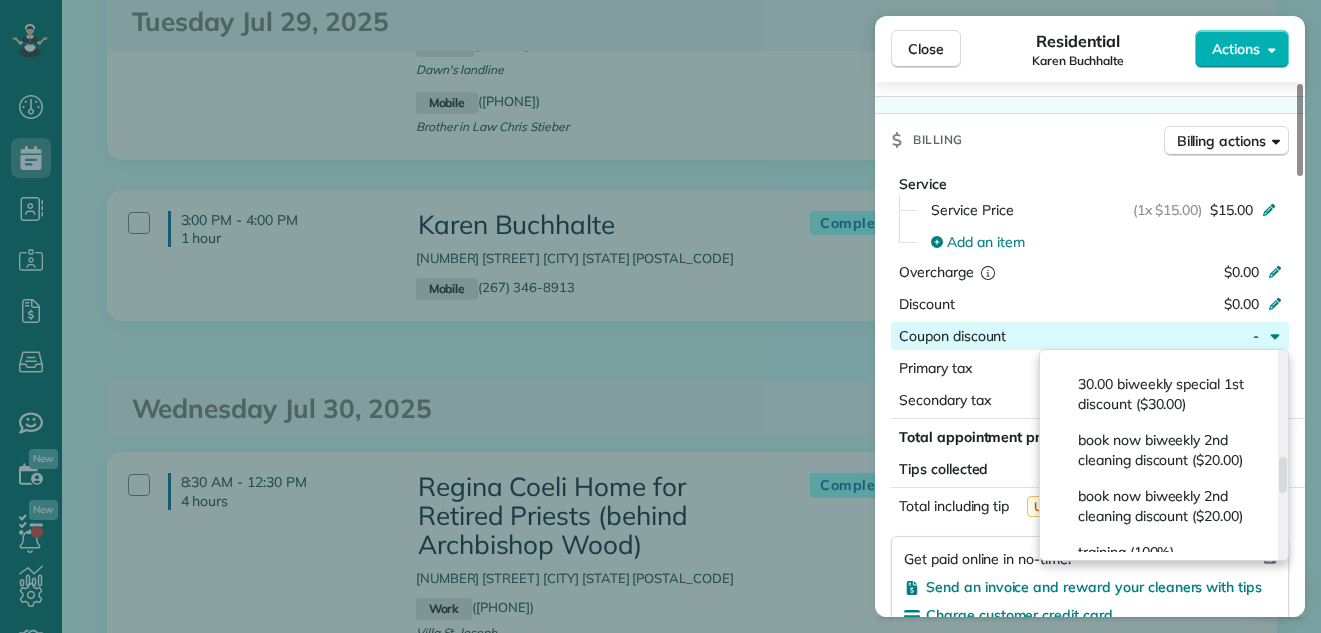 scroll, scrollTop: 632, scrollLeft: 0, axis: vertical 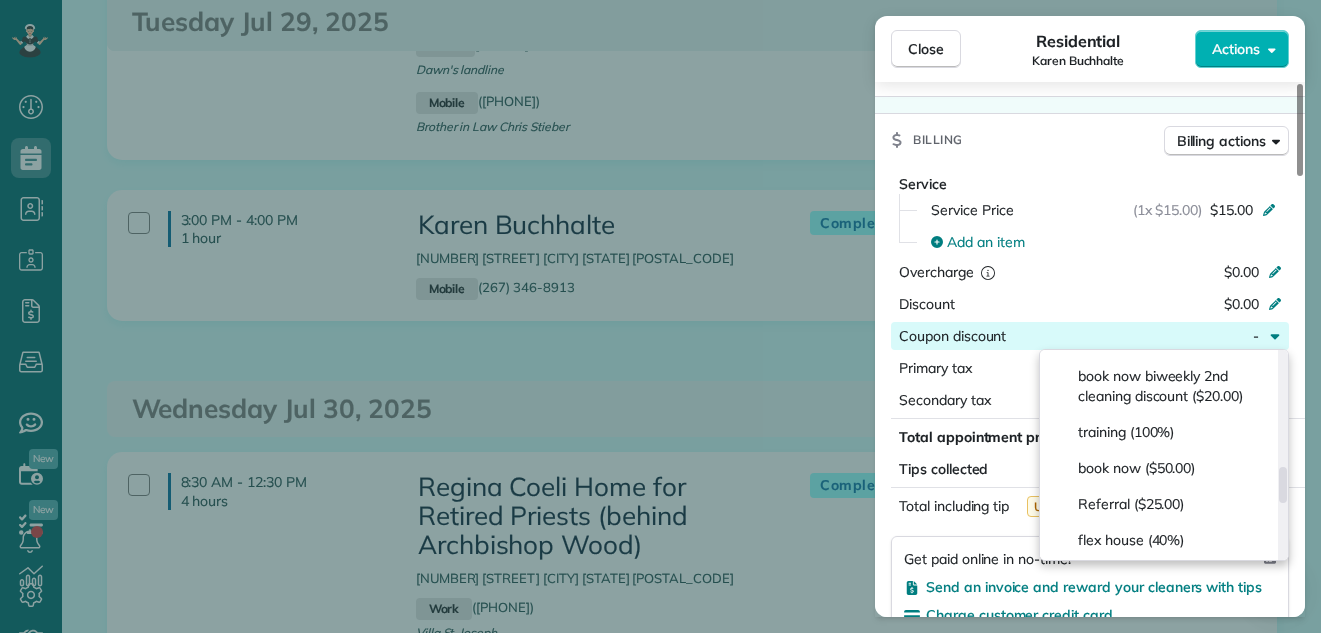 drag, startPoint x: 1284, startPoint y: 378, endPoint x: 1269, endPoint y: 493, distance: 115.97414 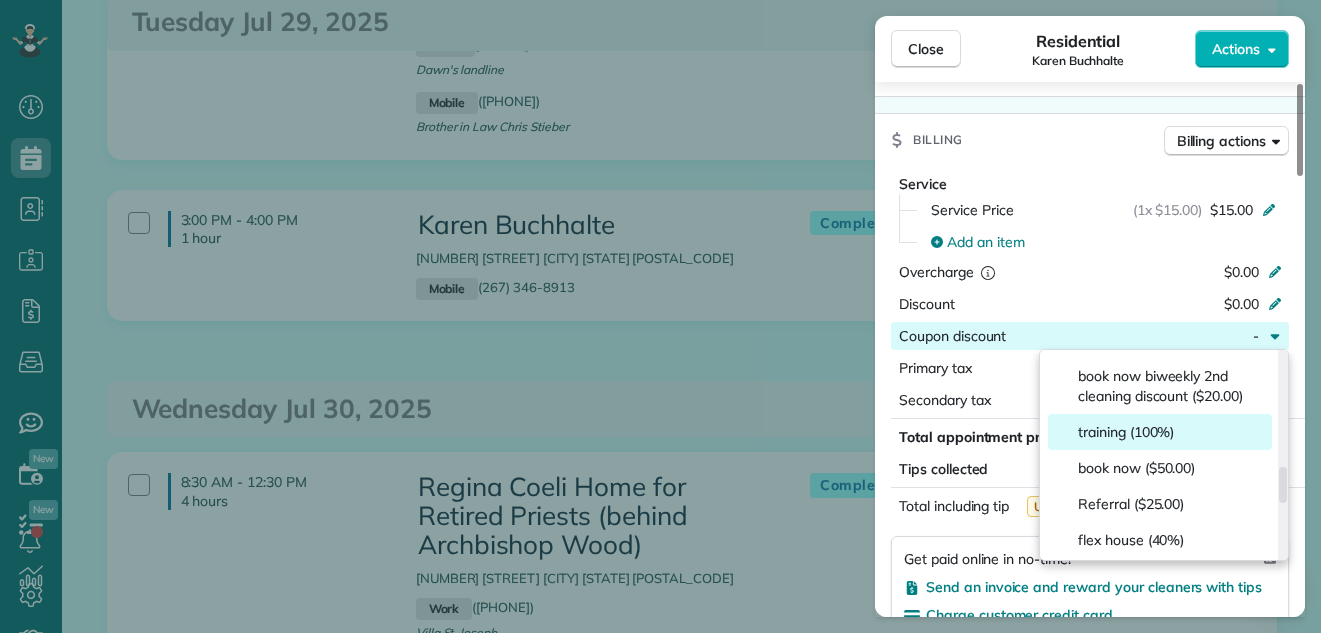 click on "training  (100%)" at bounding box center (1160, 432) 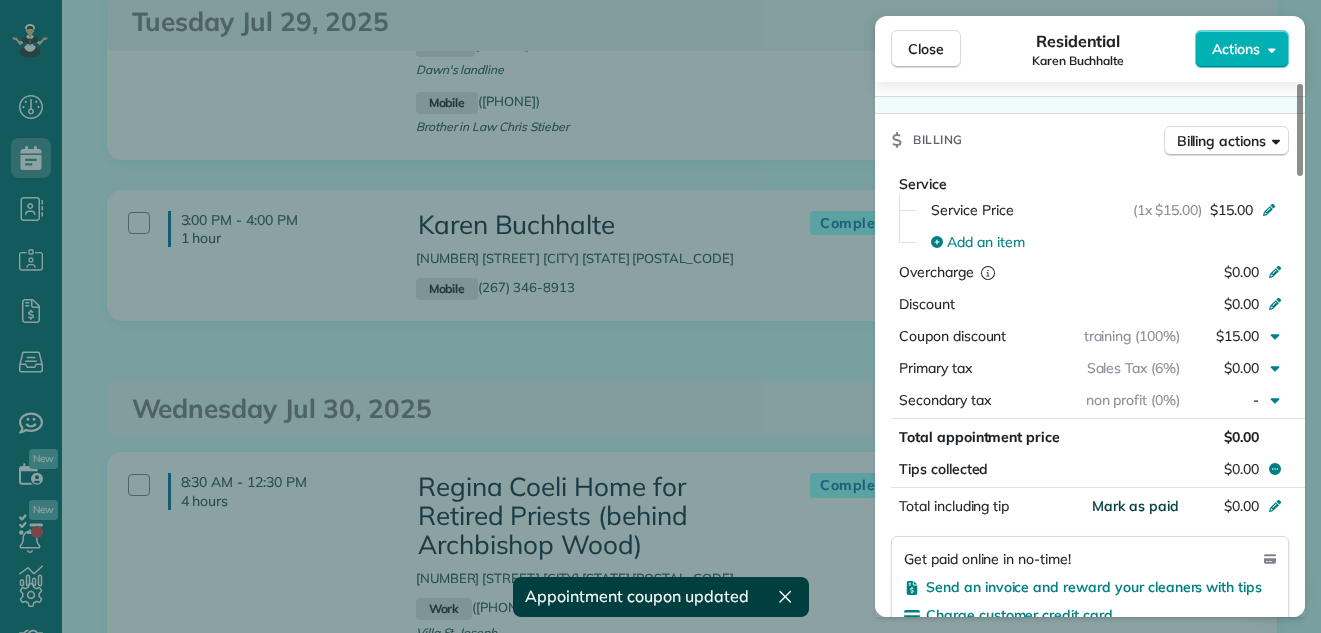 click on "Mark as paid" at bounding box center [1135, 506] 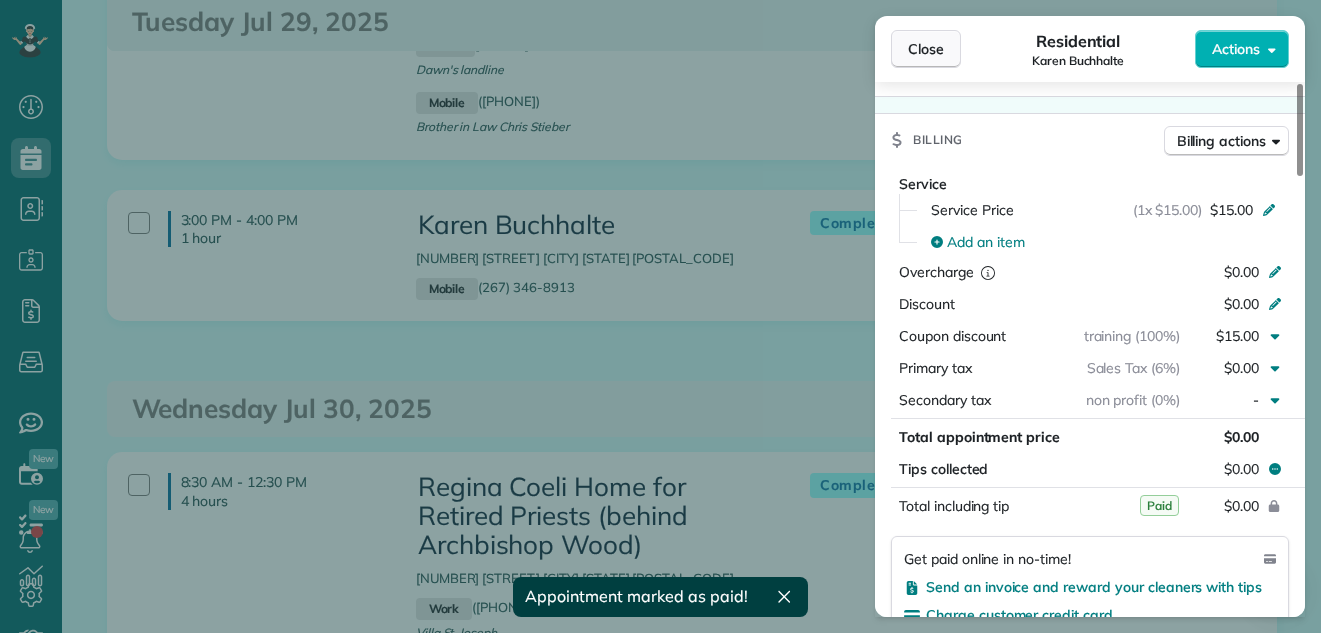 click on "Close" at bounding box center [926, 49] 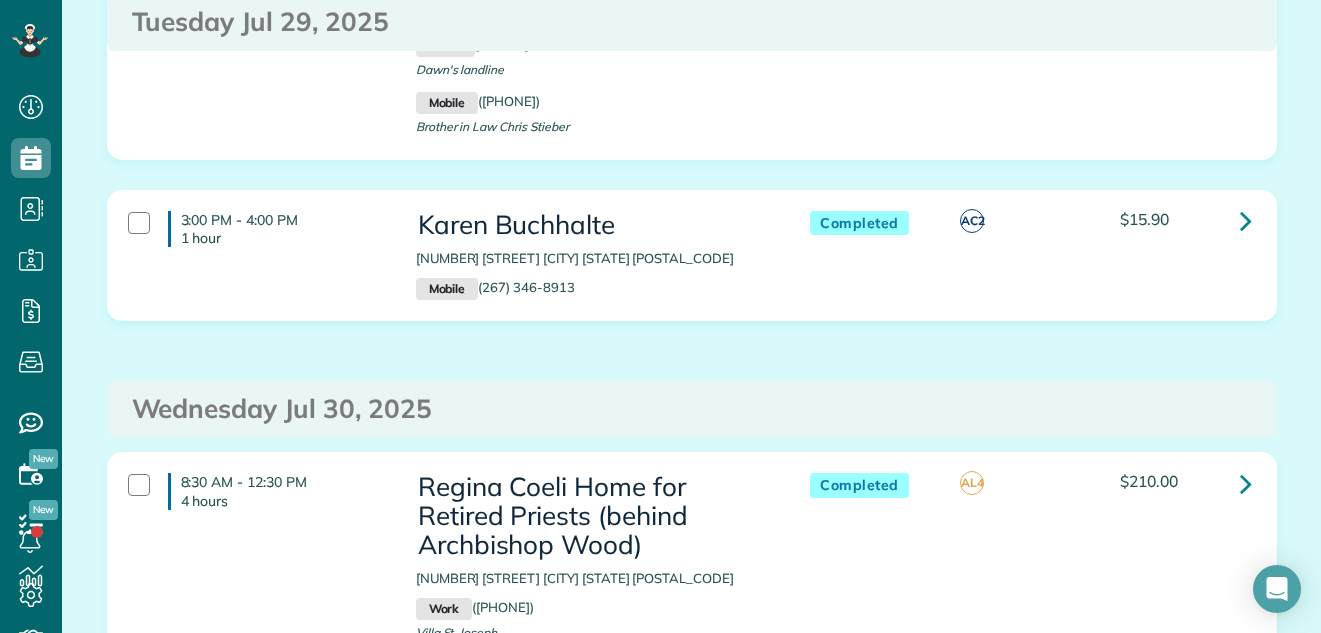drag, startPoint x: 925, startPoint y: 39, endPoint x: 1265, endPoint y: 150, distance: 357.66046 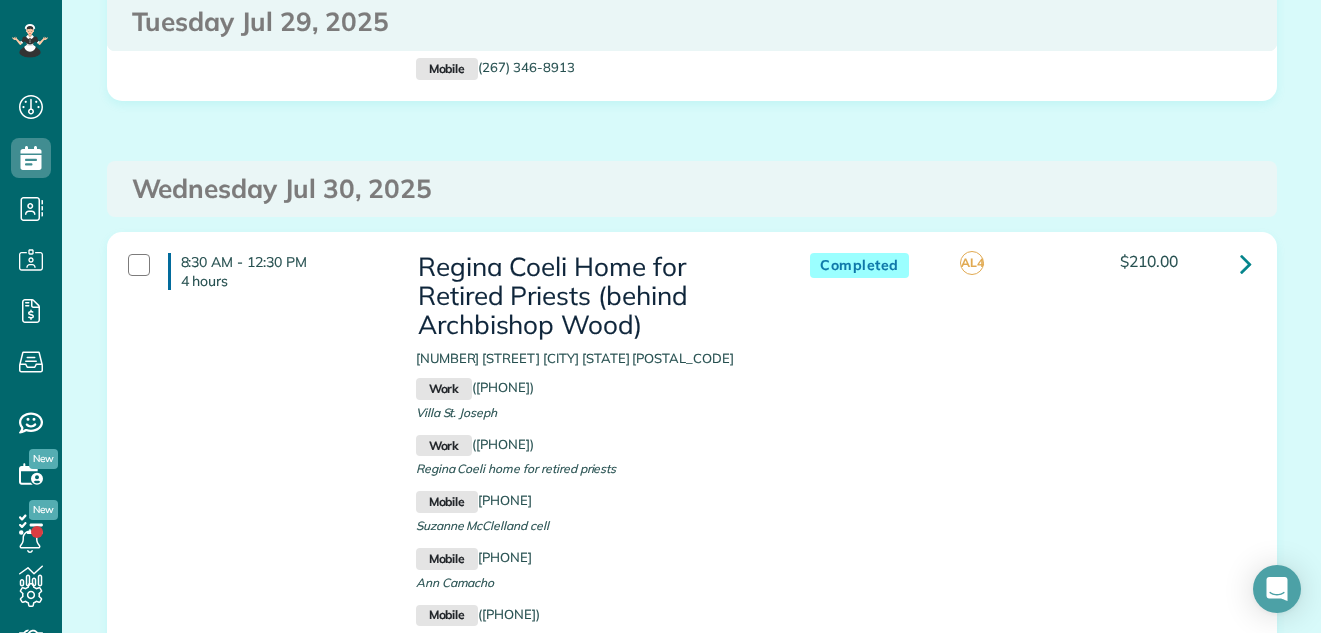 scroll, scrollTop: 2136, scrollLeft: 0, axis: vertical 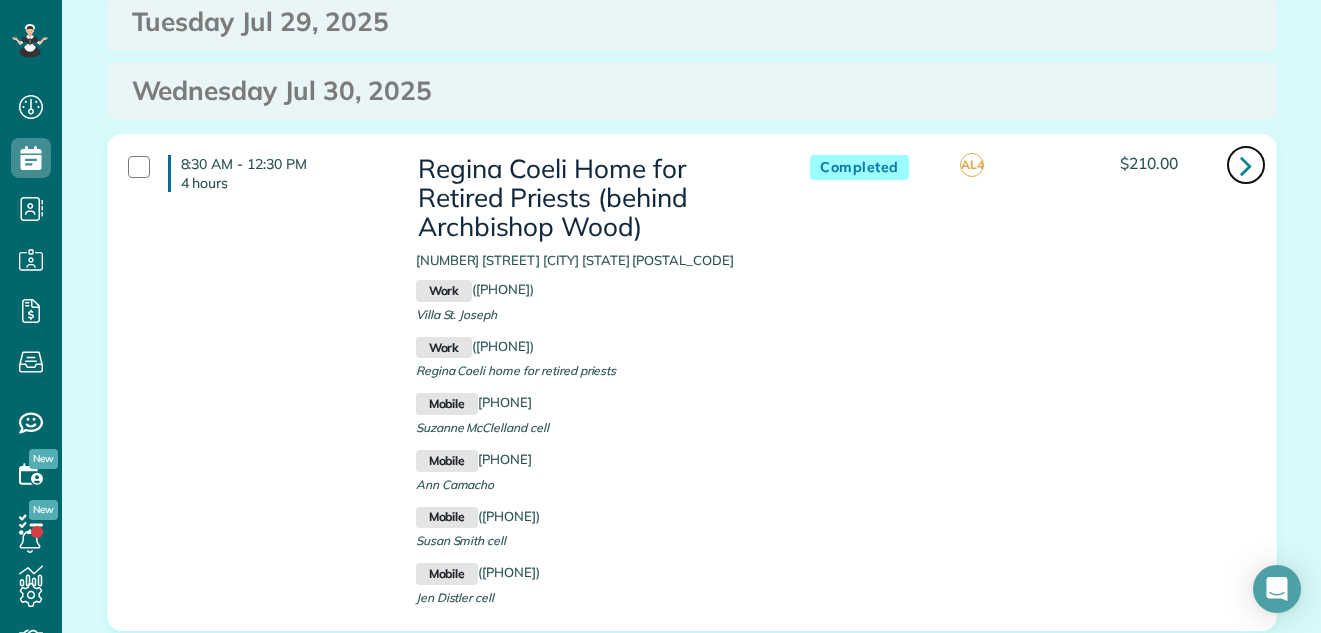 click at bounding box center (1246, 165) 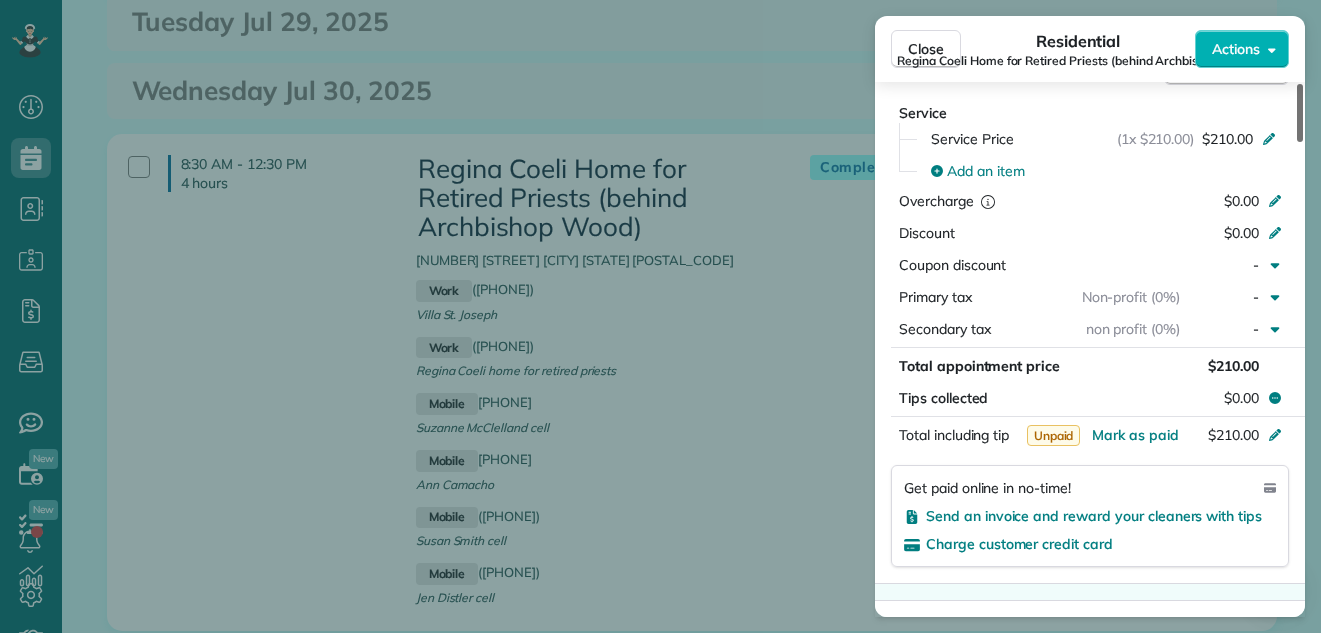 scroll, scrollTop: 1531, scrollLeft: 0, axis: vertical 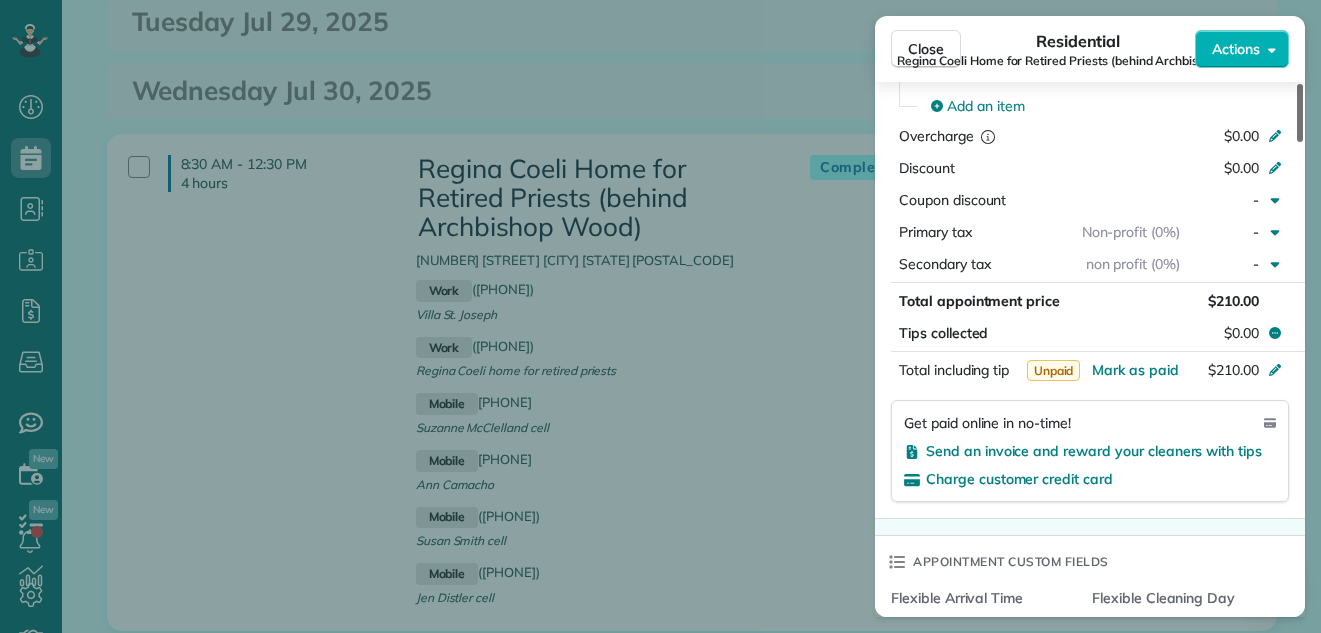 drag, startPoint x: 1300, startPoint y: 120, endPoint x: 1302, endPoint y: 285, distance: 165.01212 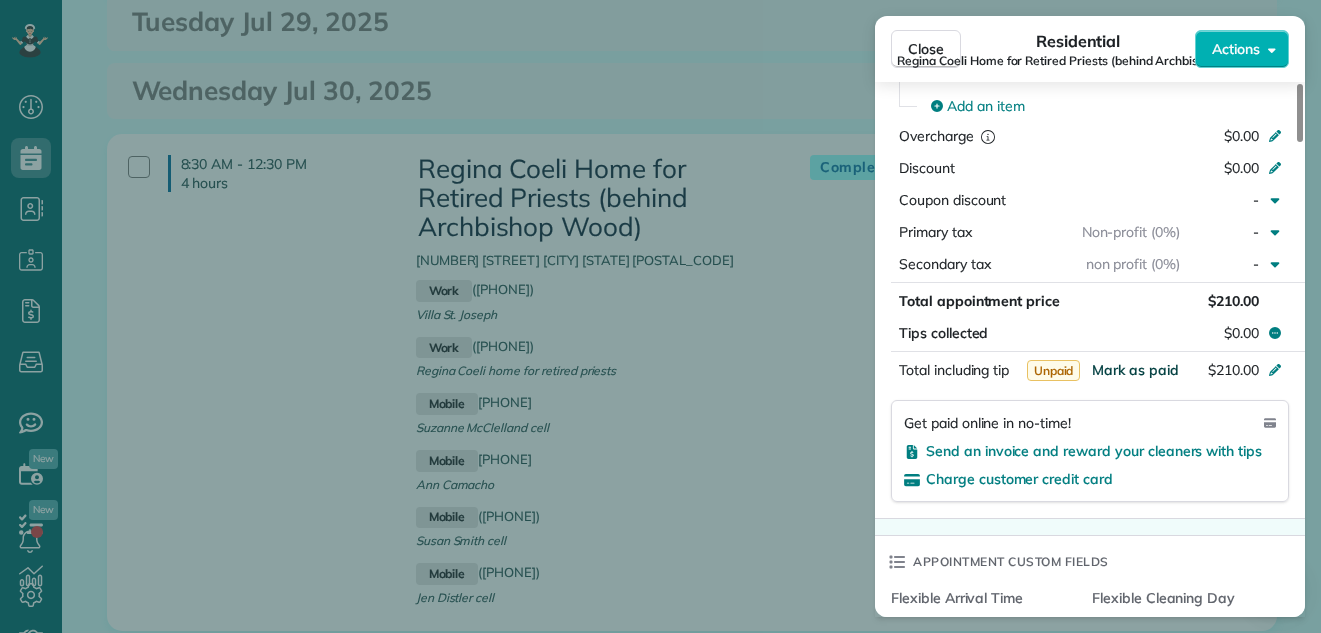 click on "Mark as paid" at bounding box center (1135, 370) 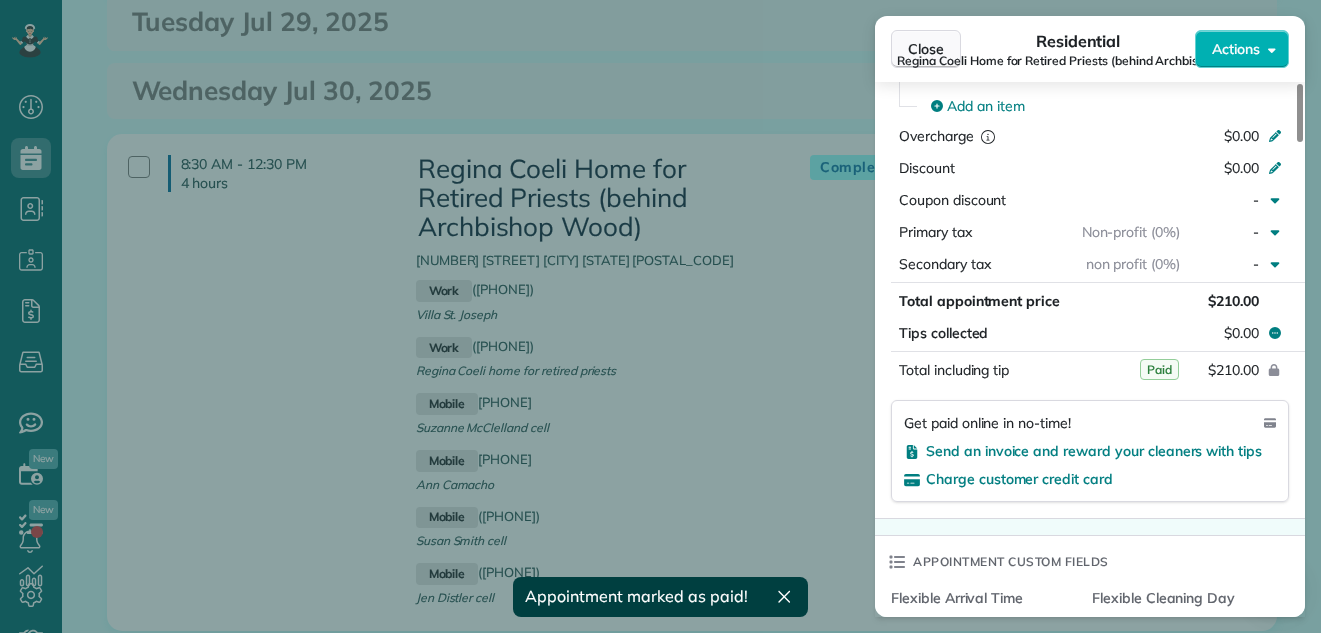 click on "Close" at bounding box center [926, 49] 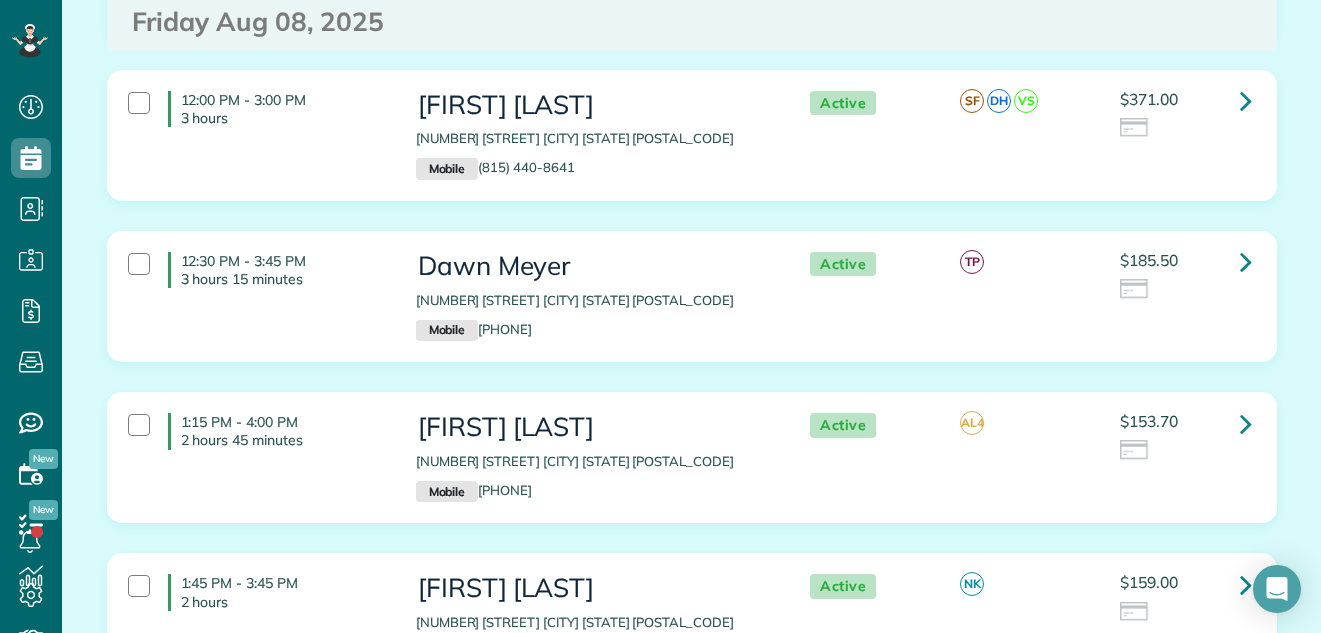 scroll, scrollTop: 5111, scrollLeft: 0, axis: vertical 